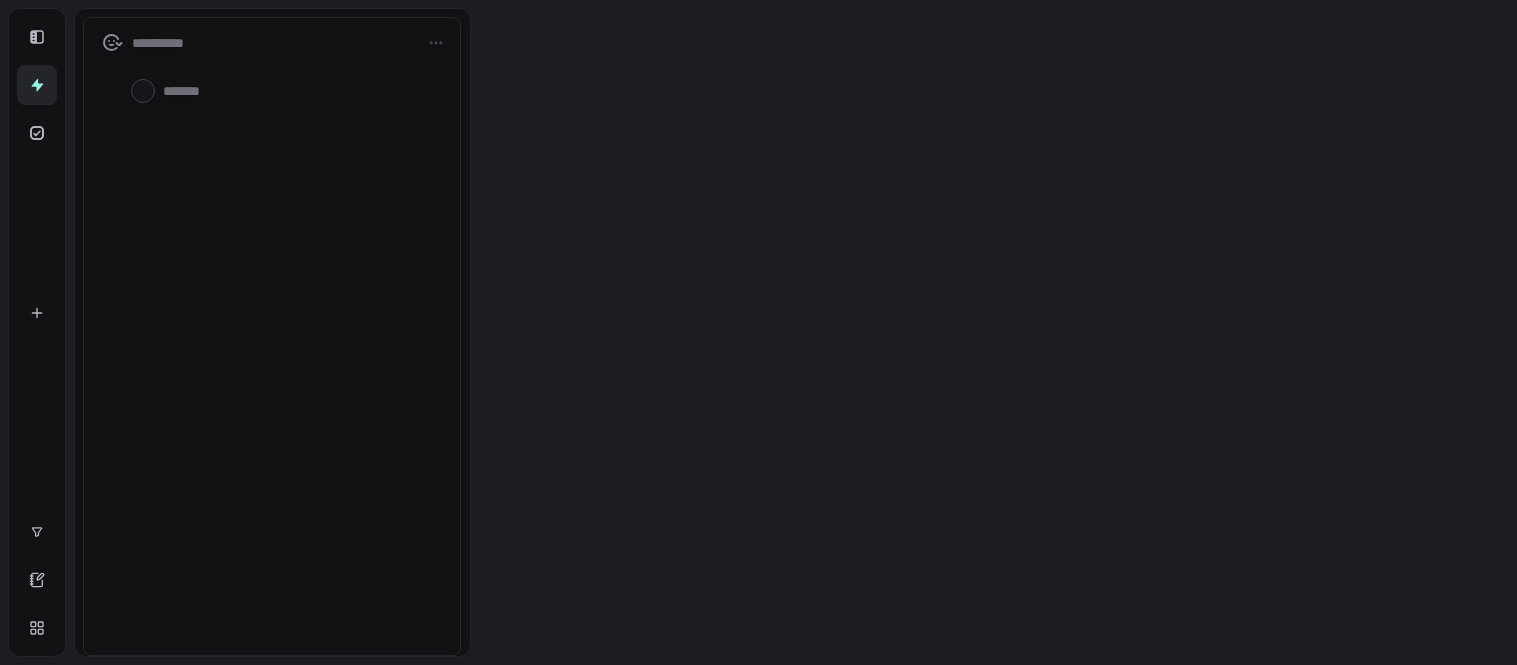 scroll, scrollTop: 0, scrollLeft: 0, axis: both 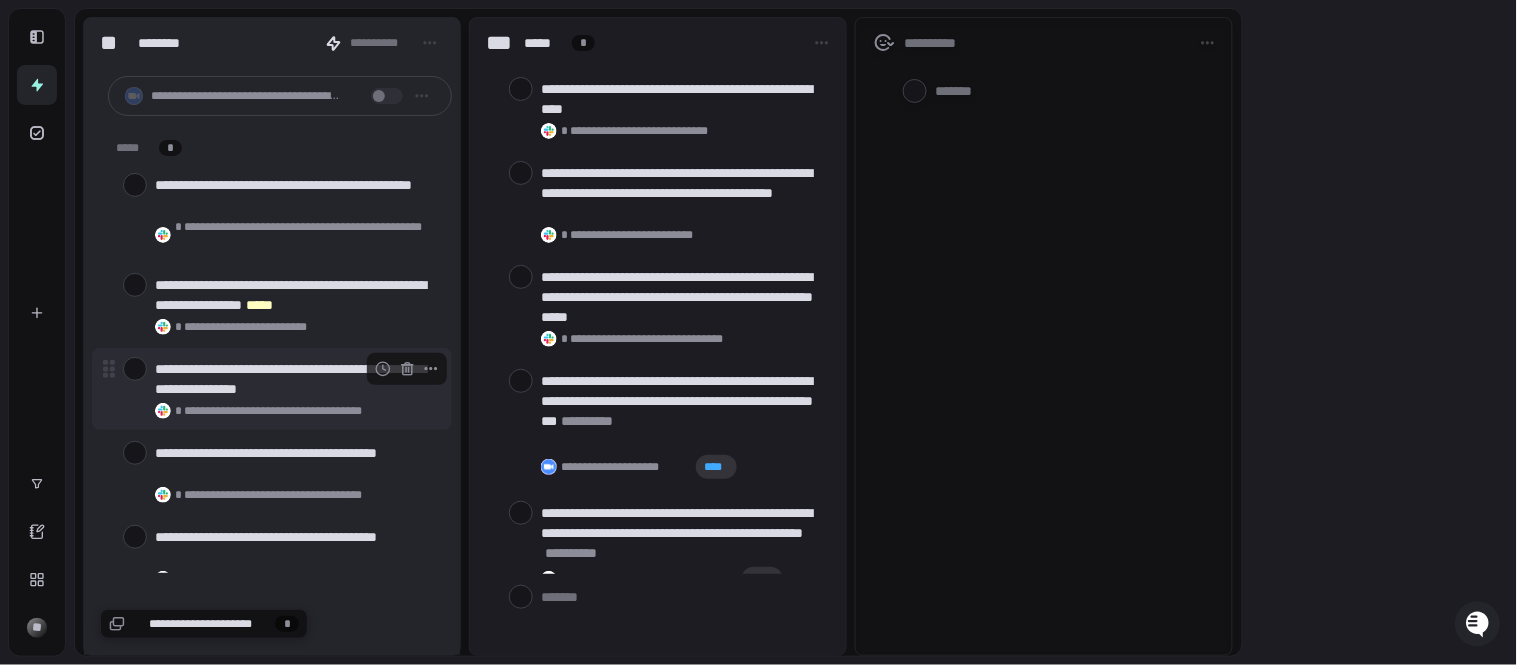 click on "**********" at bounding box center [295, 379] 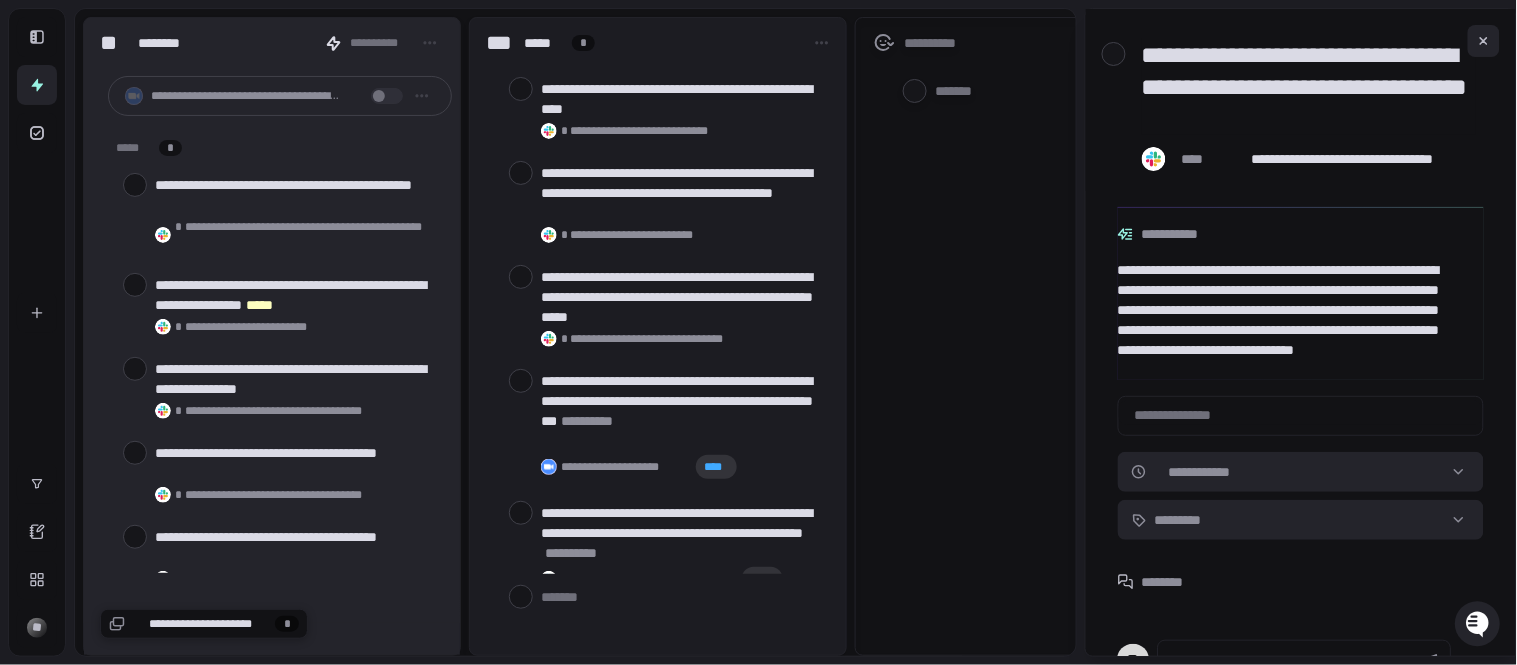 scroll, scrollTop: 94, scrollLeft: 0, axis: vertical 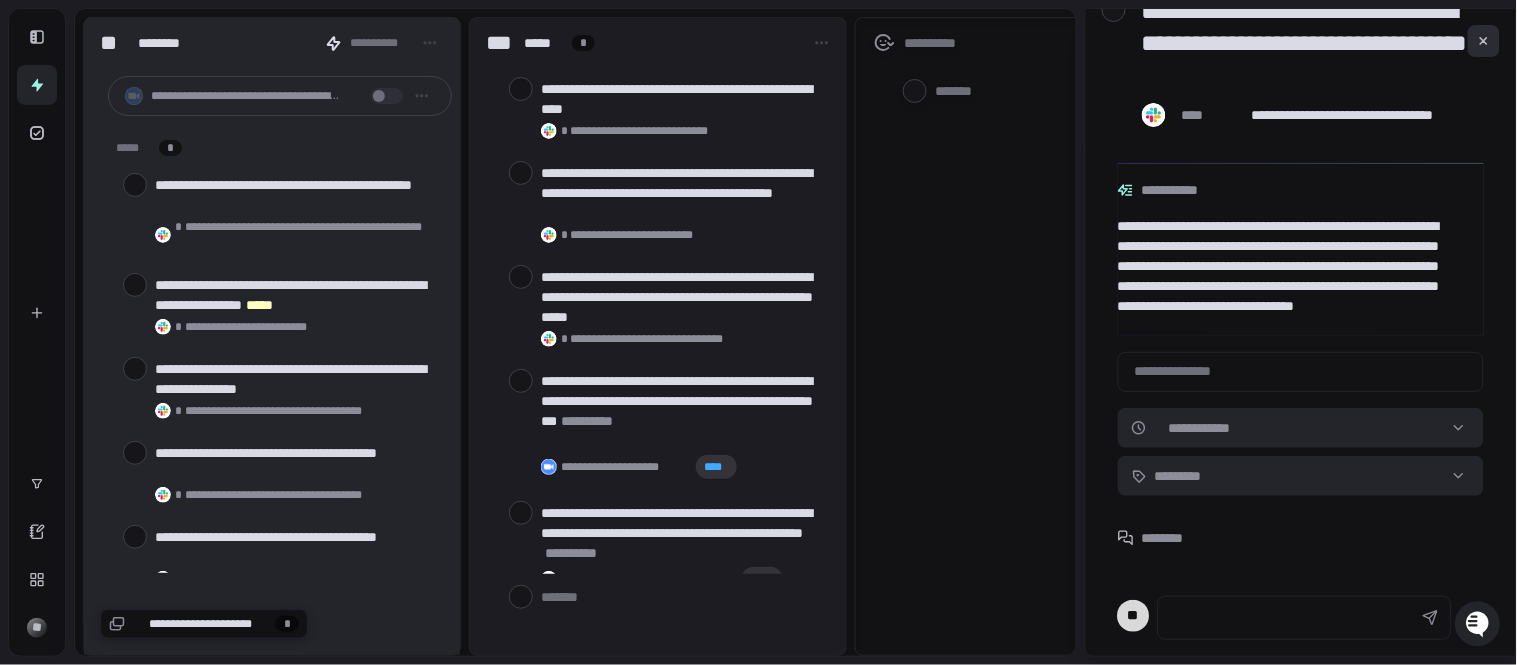 click at bounding box center (1484, 41) 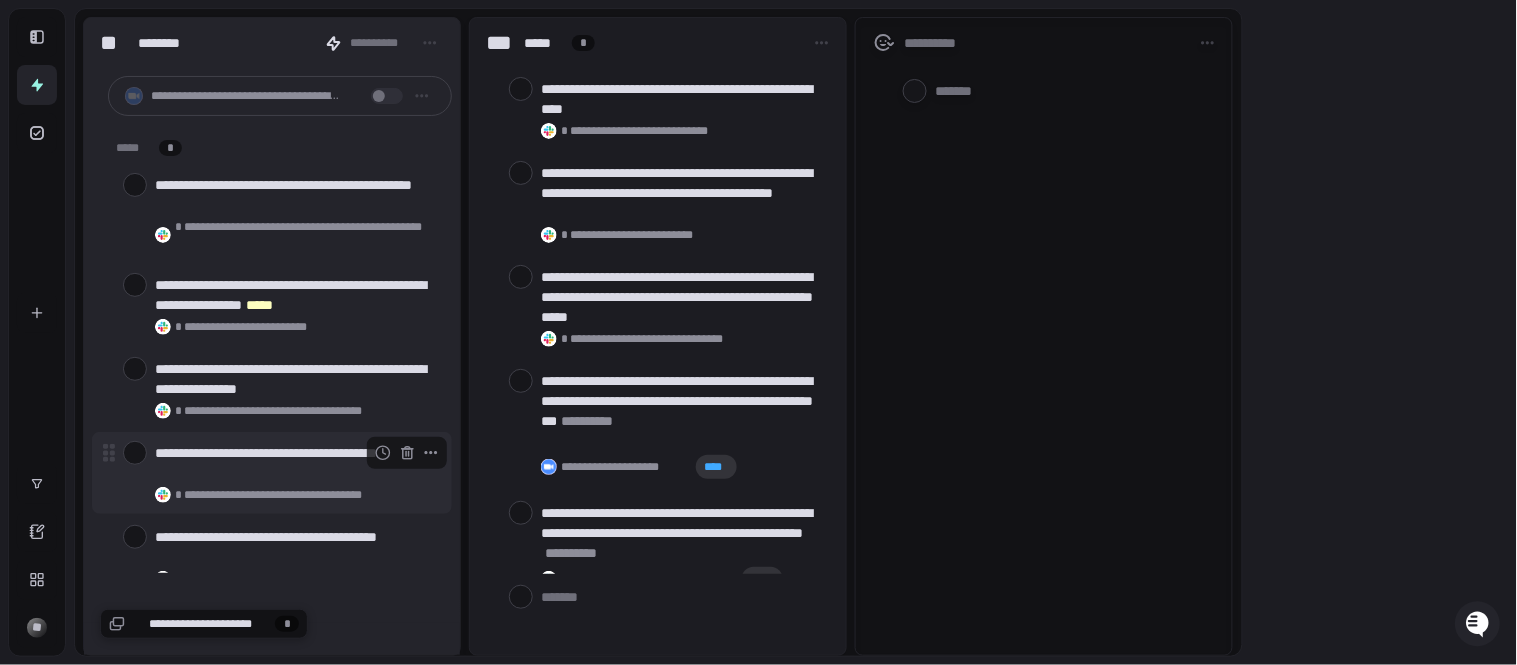 click on "**********" at bounding box center (295, 463) 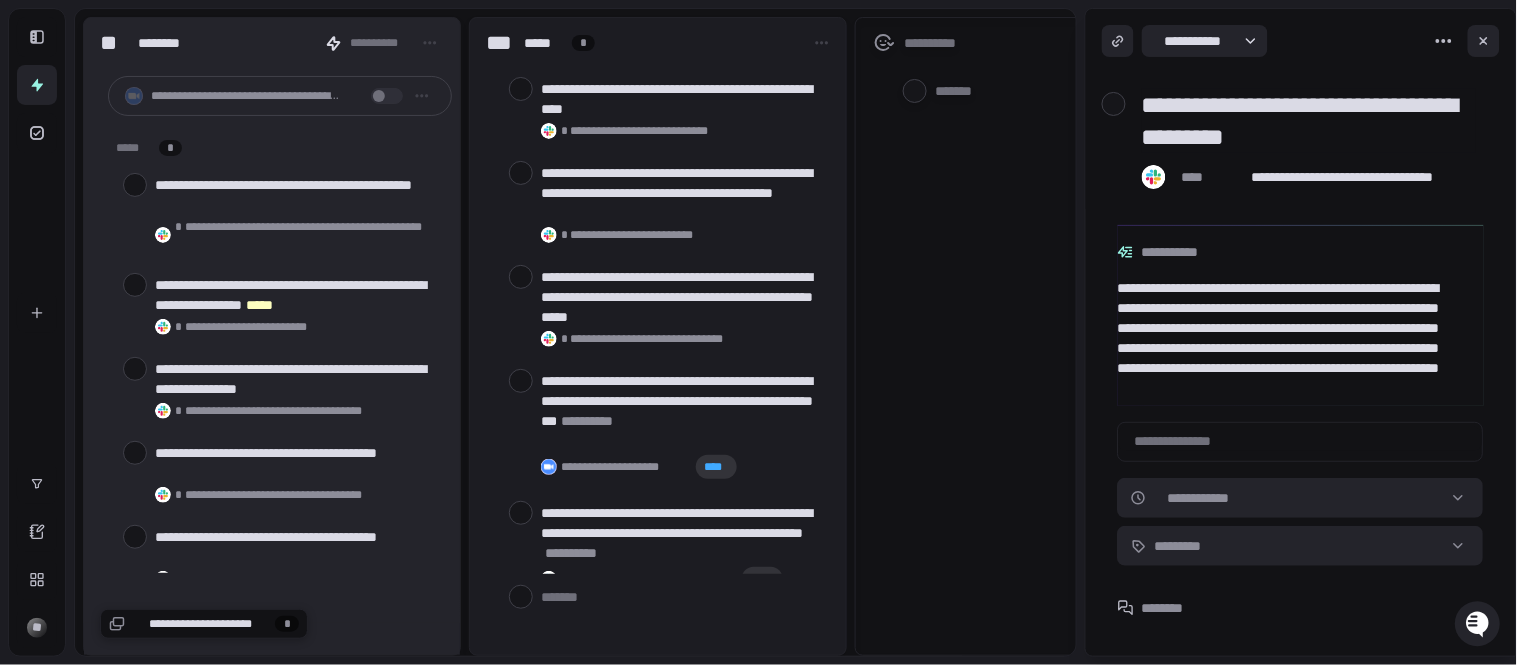 scroll, scrollTop: 12, scrollLeft: 0, axis: vertical 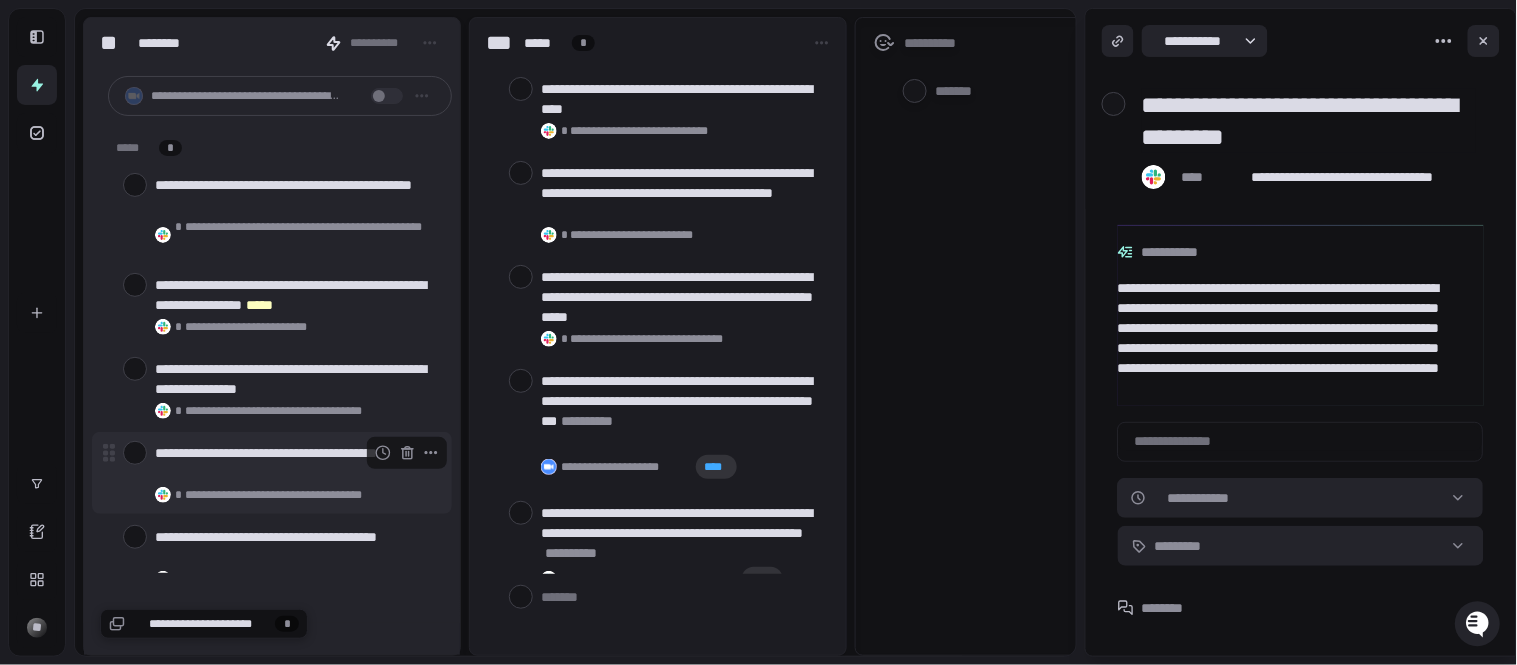 click on "**********" at bounding box center (272, 473) 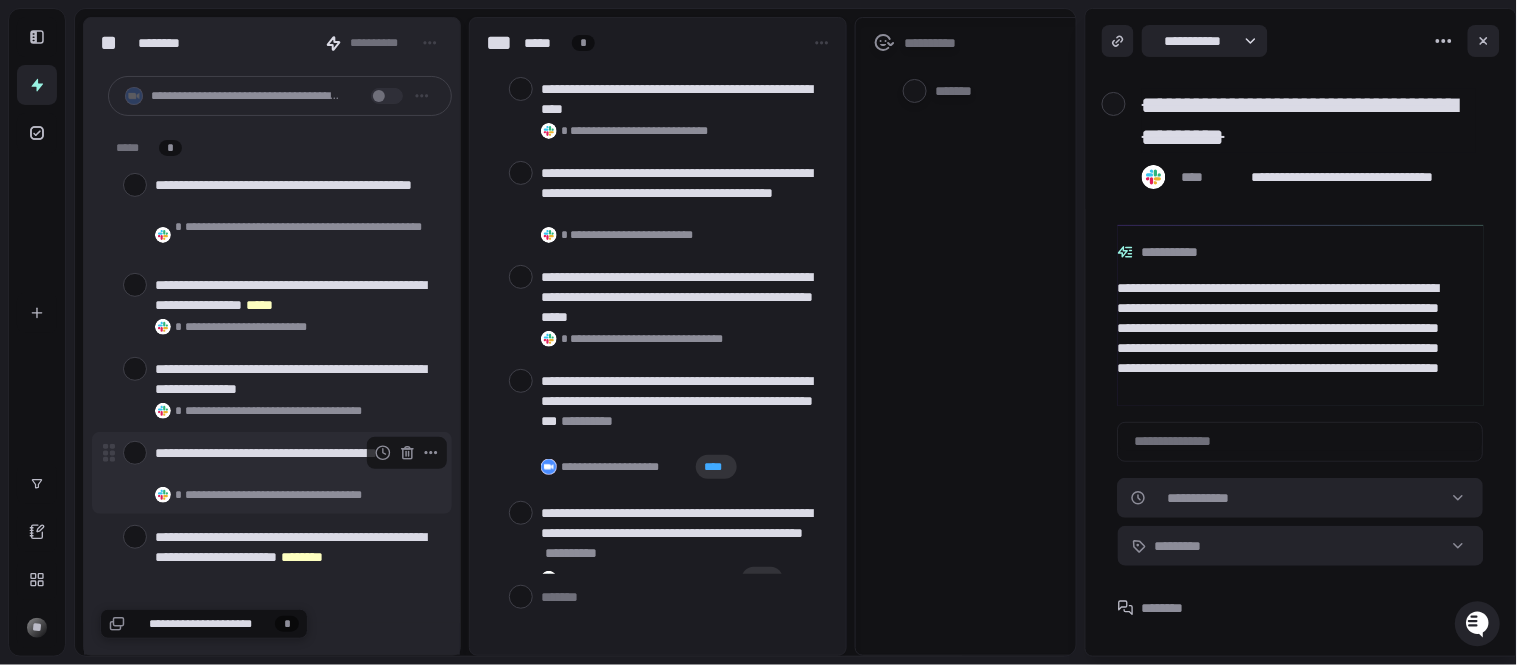 click on "**********" at bounding box center [295, 463] 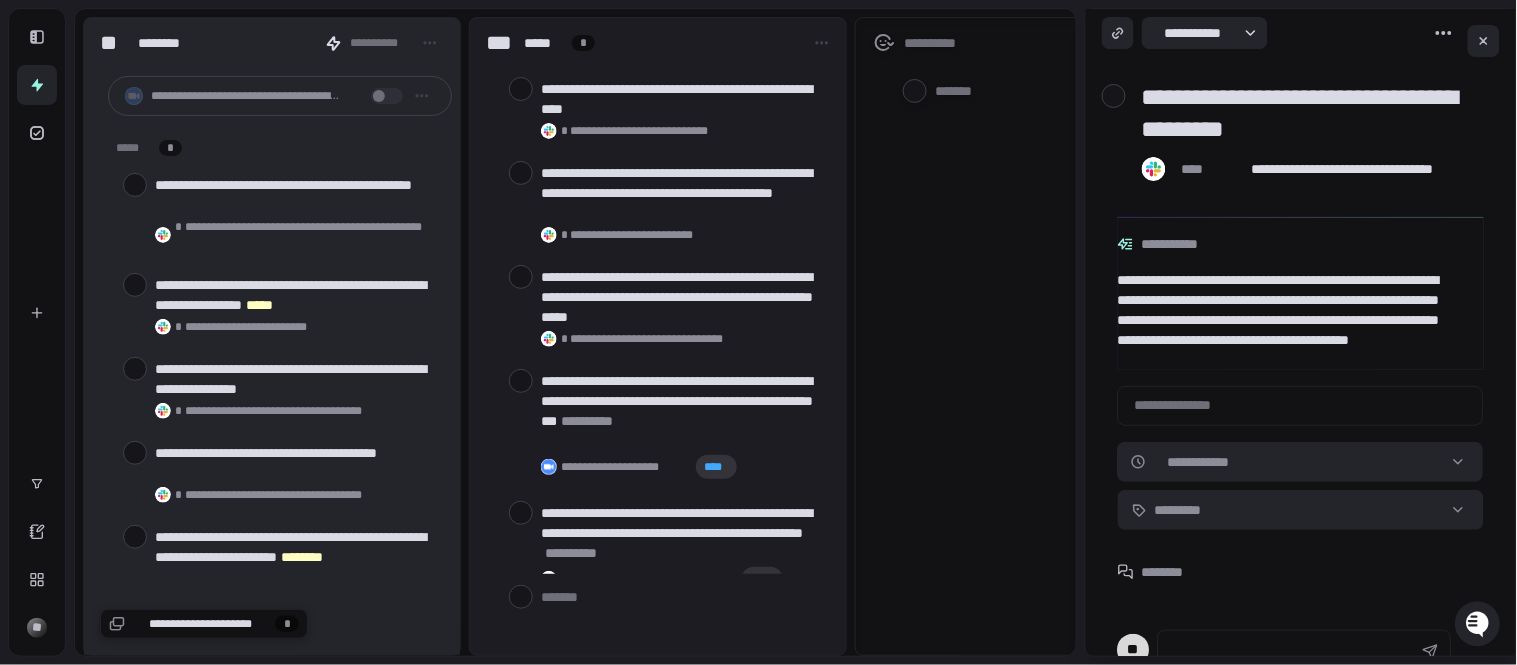 scroll, scrollTop: 0, scrollLeft: 0, axis: both 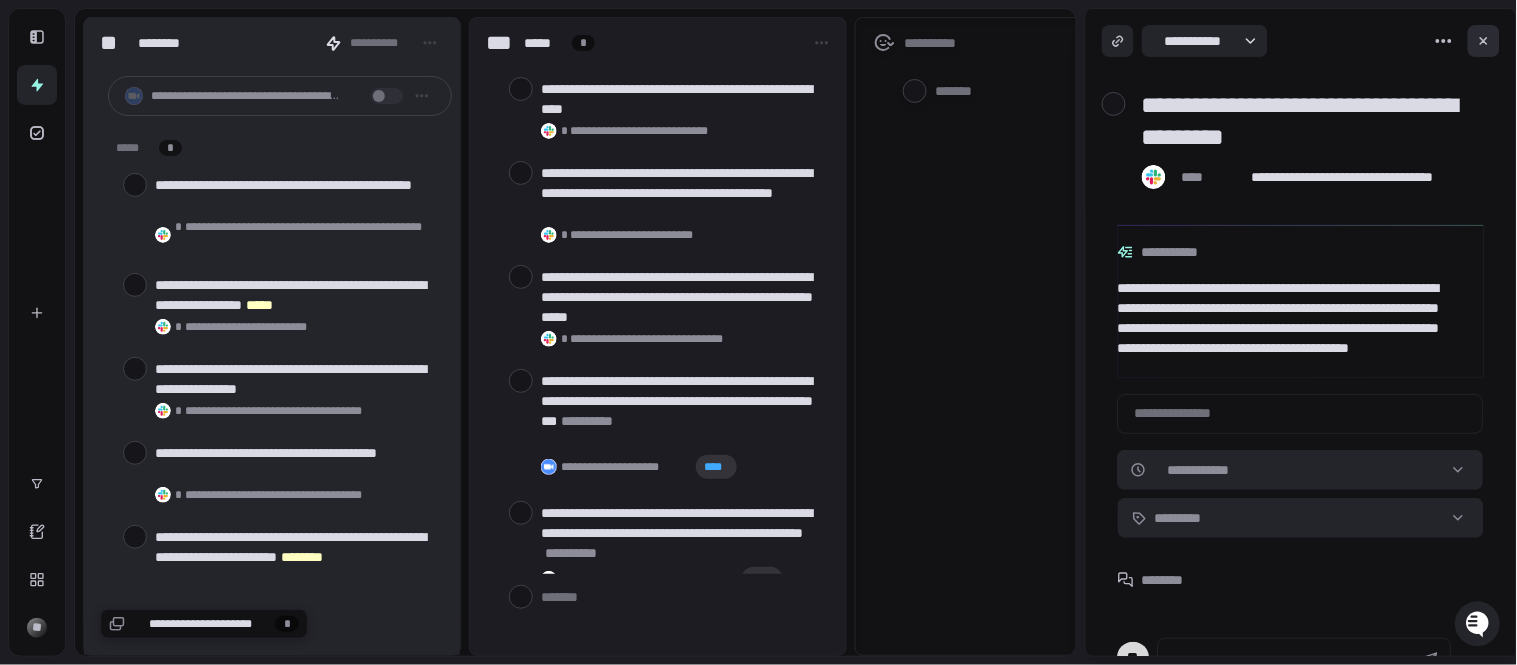 click at bounding box center (1484, 41) 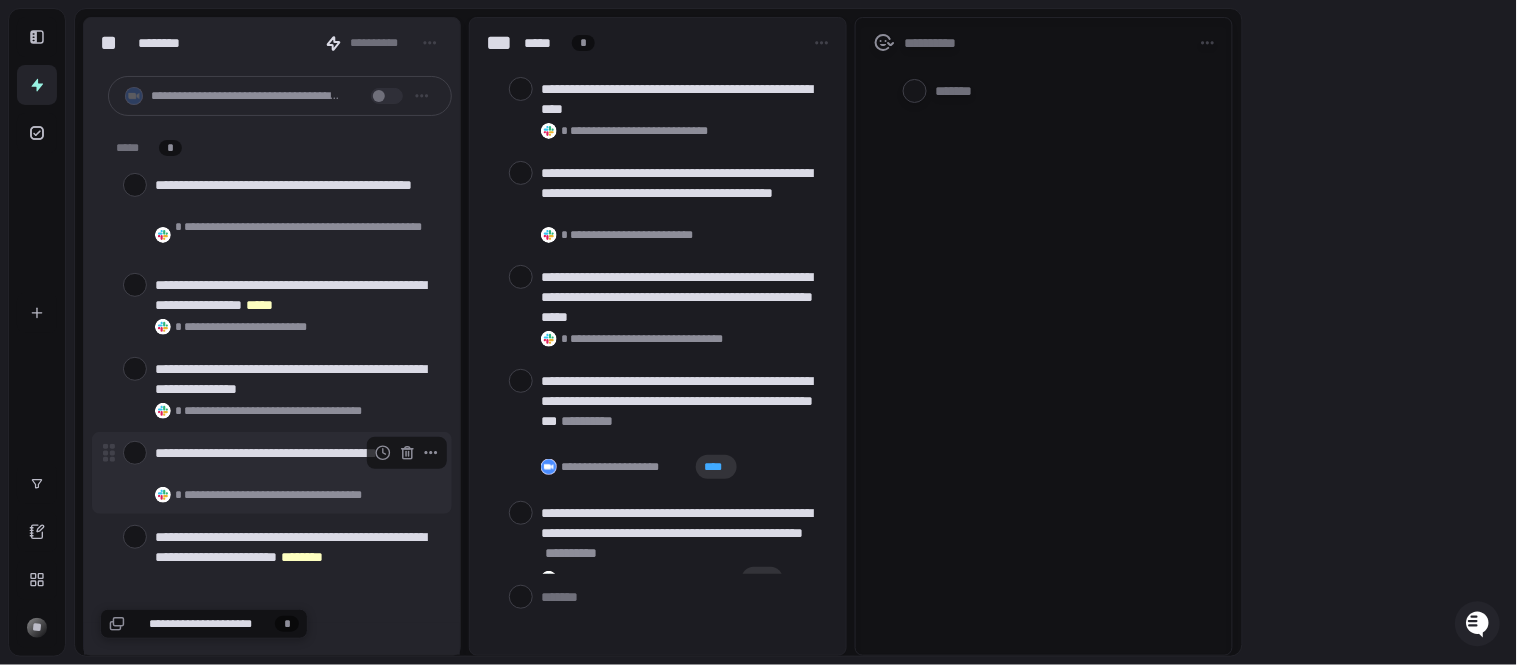 click at bounding box center [135, 453] 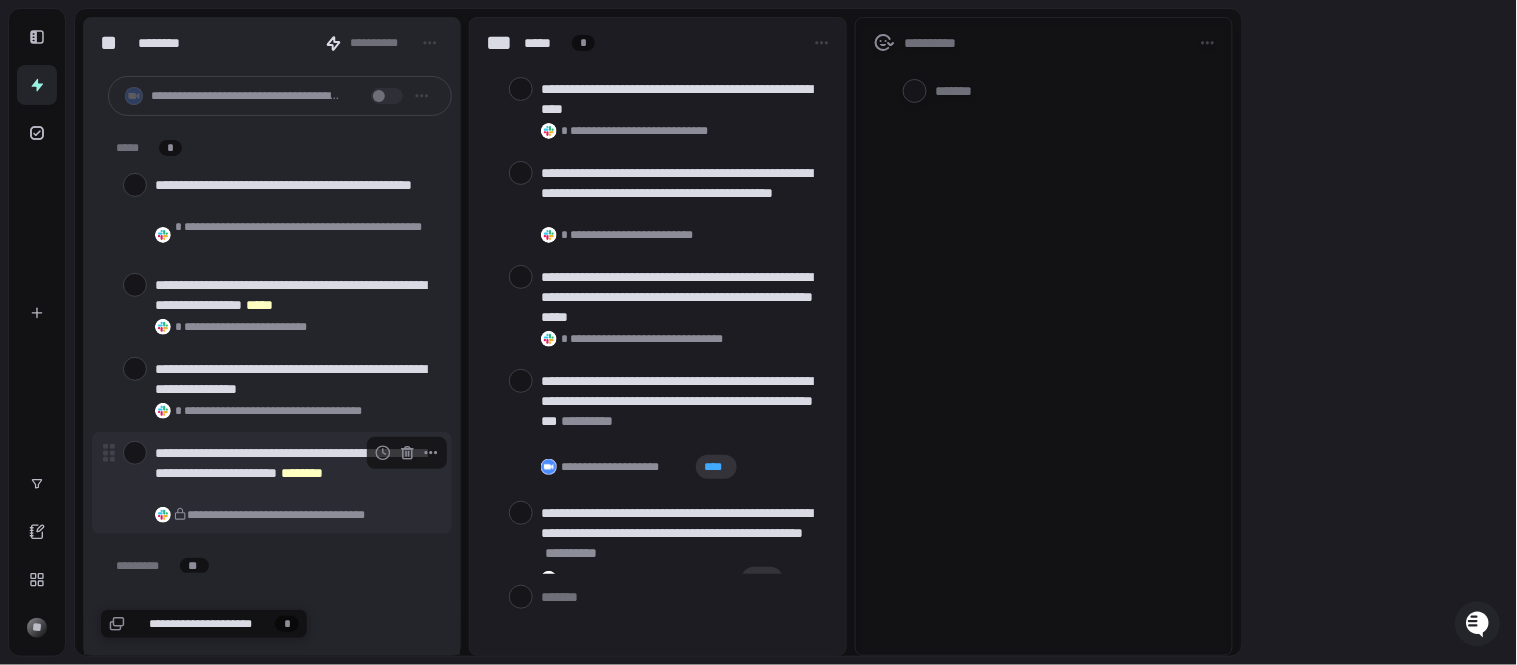 click on "**********" at bounding box center (295, 473) 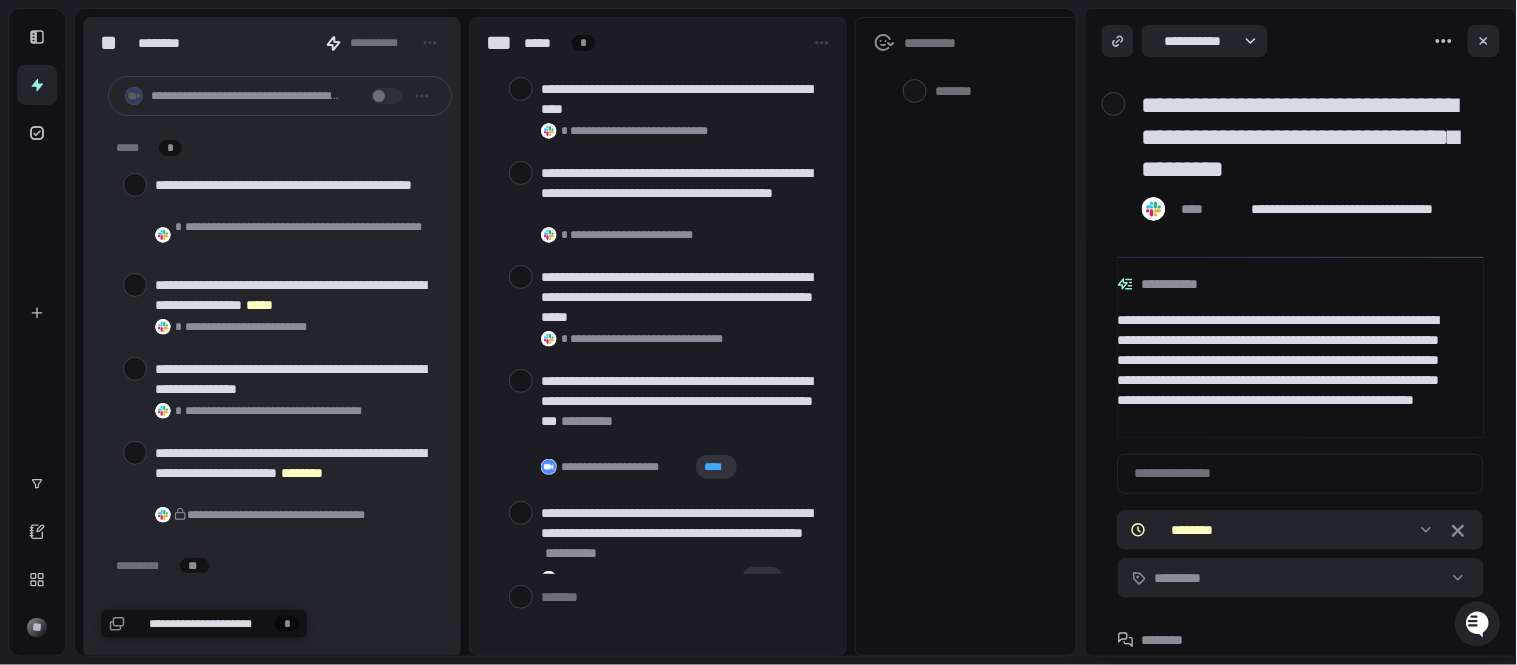 scroll, scrollTop: 12, scrollLeft: 0, axis: vertical 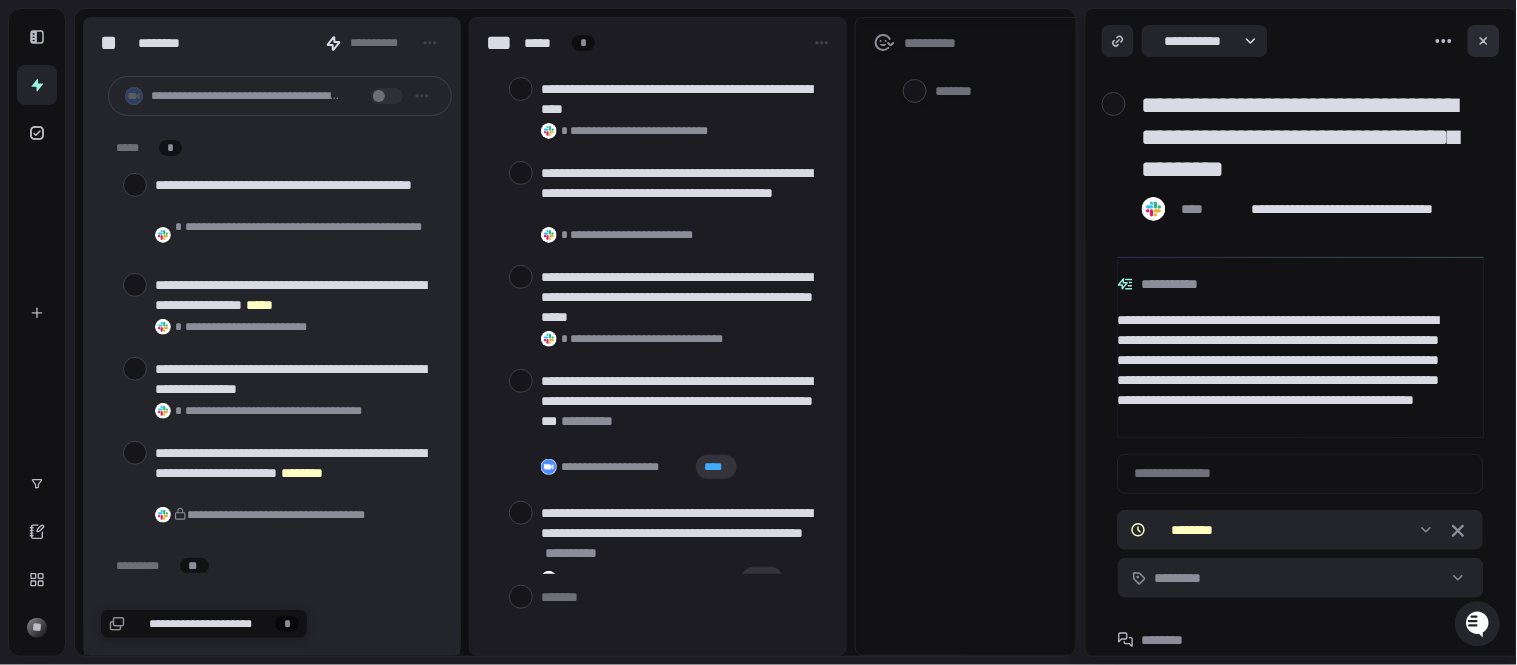 click at bounding box center [1484, 41] 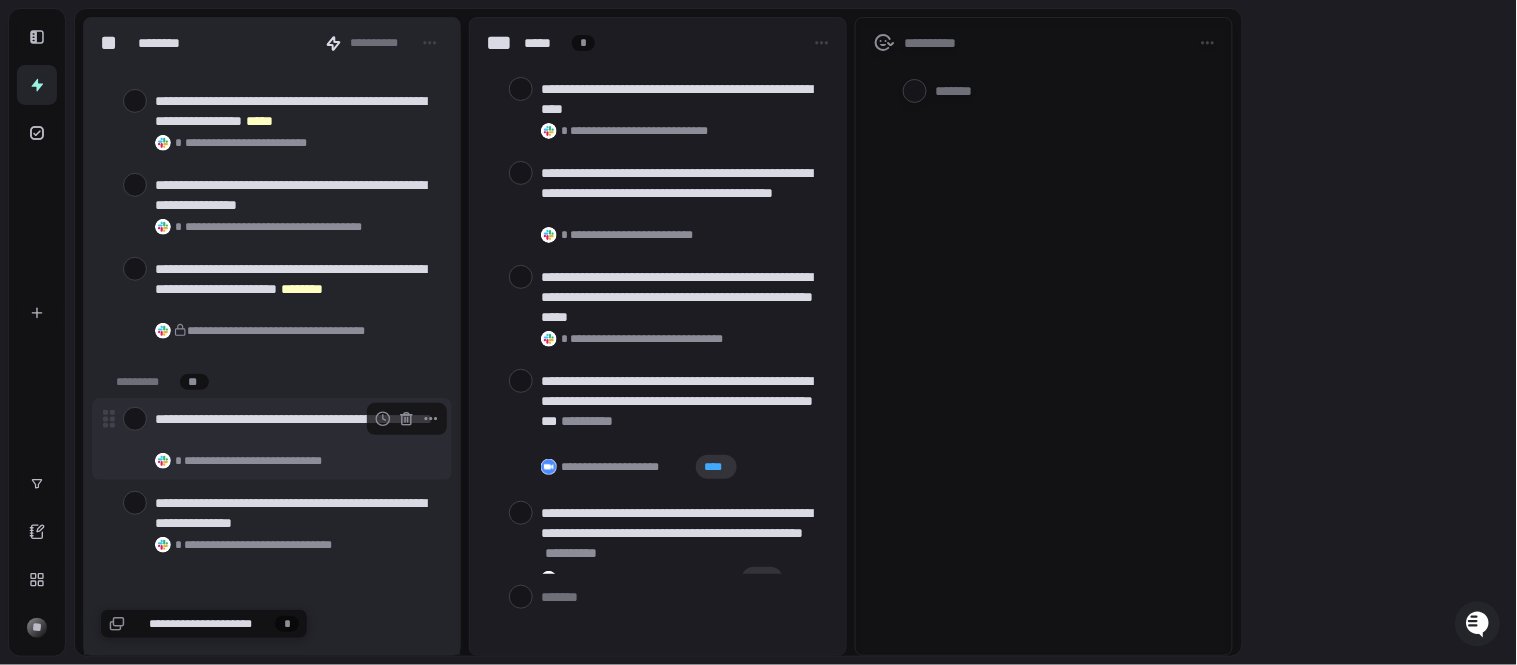 scroll, scrollTop: 222, scrollLeft: 0, axis: vertical 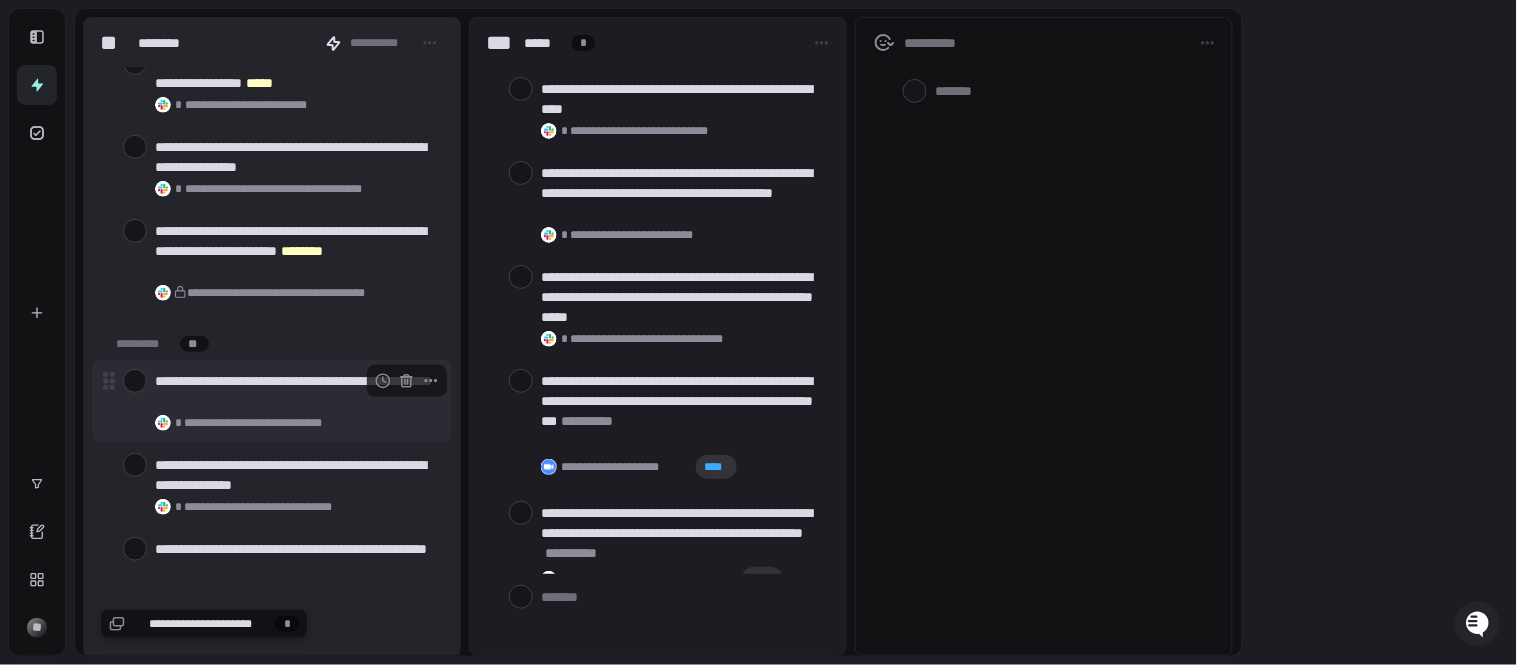 click on "**********" at bounding box center (295, 391) 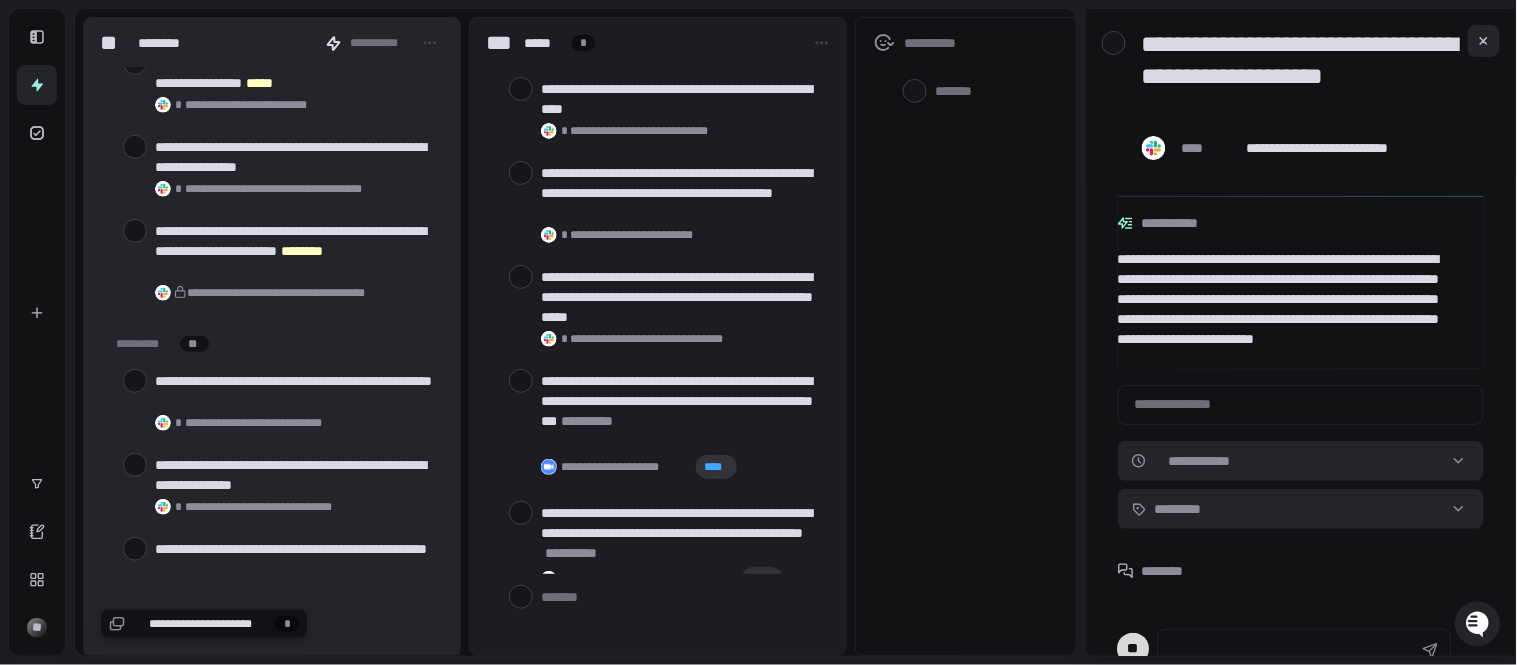 scroll, scrollTop: 94, scrollLeft: 0, axis: vertical 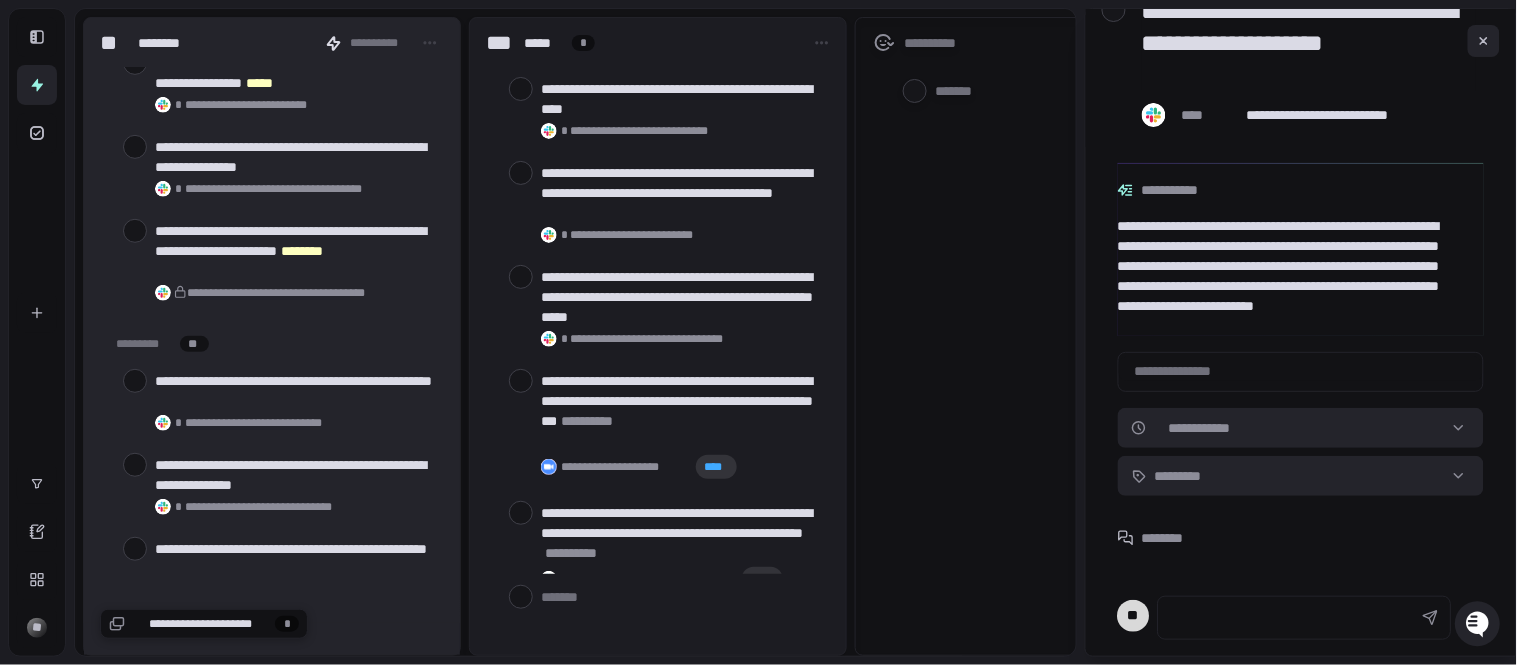 click at bounding box center [1484, 41] 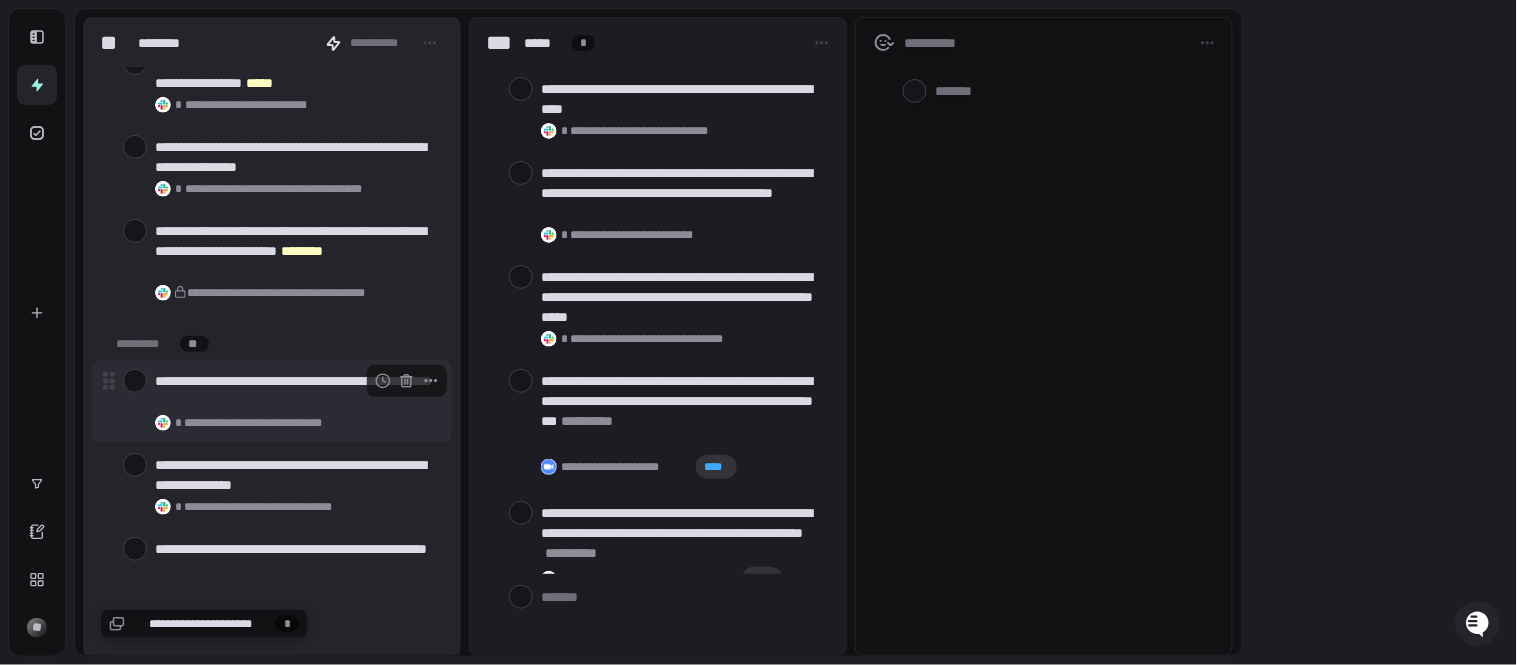 click at bounding box center (135, 381) 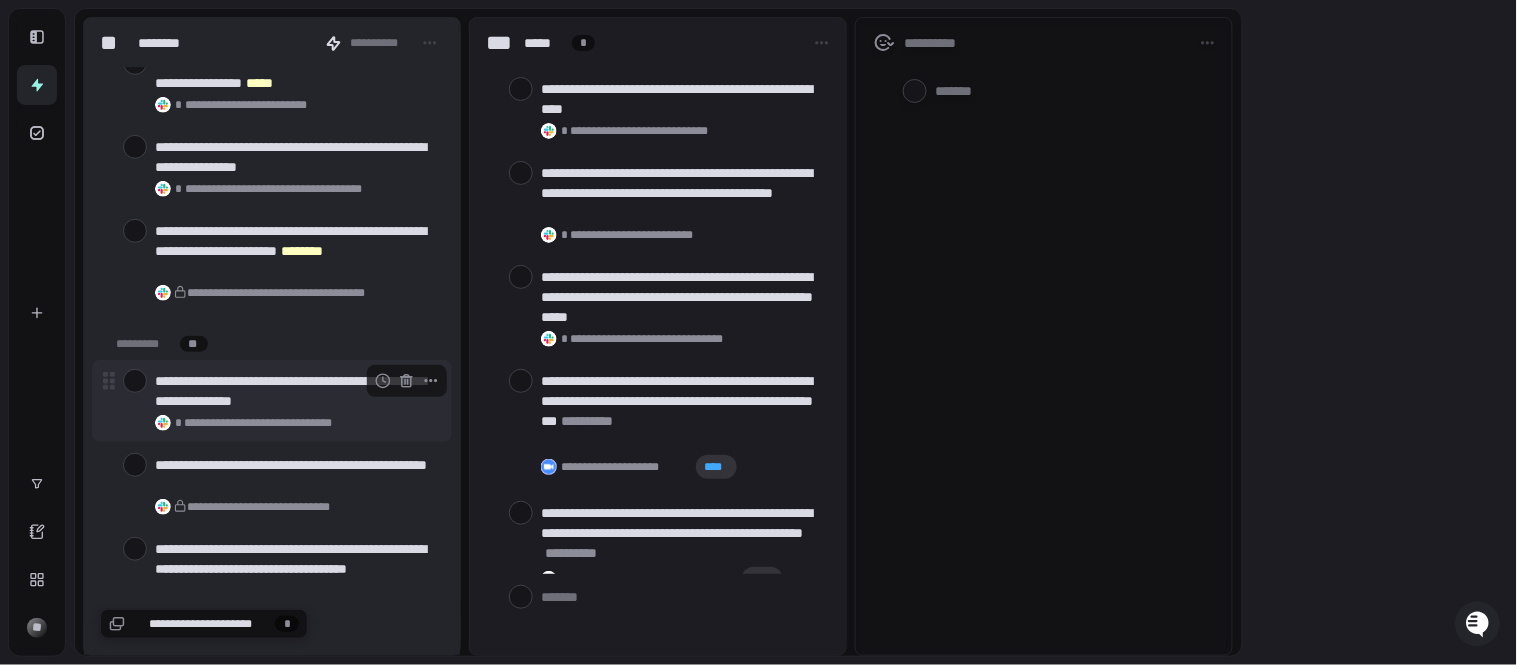 click on "**********" at bounding box center (295, 391) 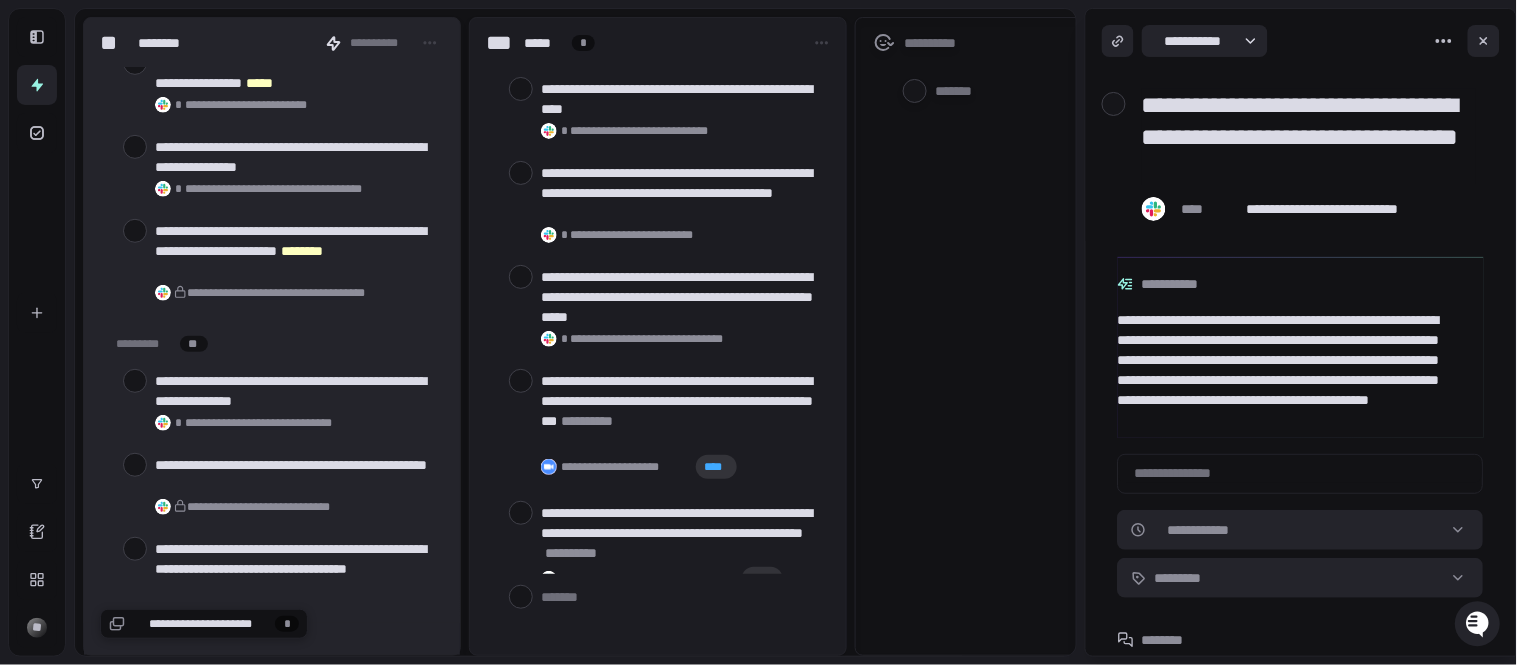 scroll, scrollTop: 12, scrollLeft: 0, axis: vertical 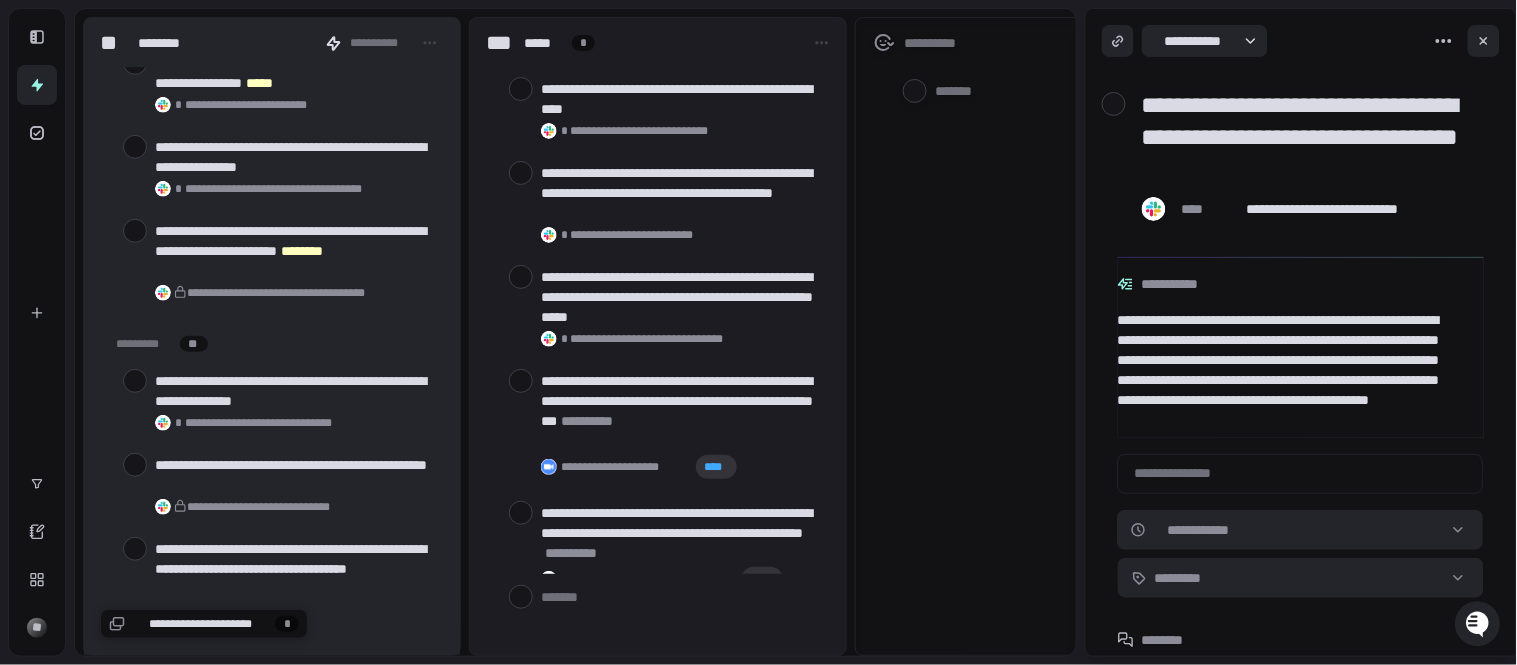 drag, startPoint x: 1482, startPoint y: 35, endPoint x: 1473, endPoint y: 43, distance: 12.0415945 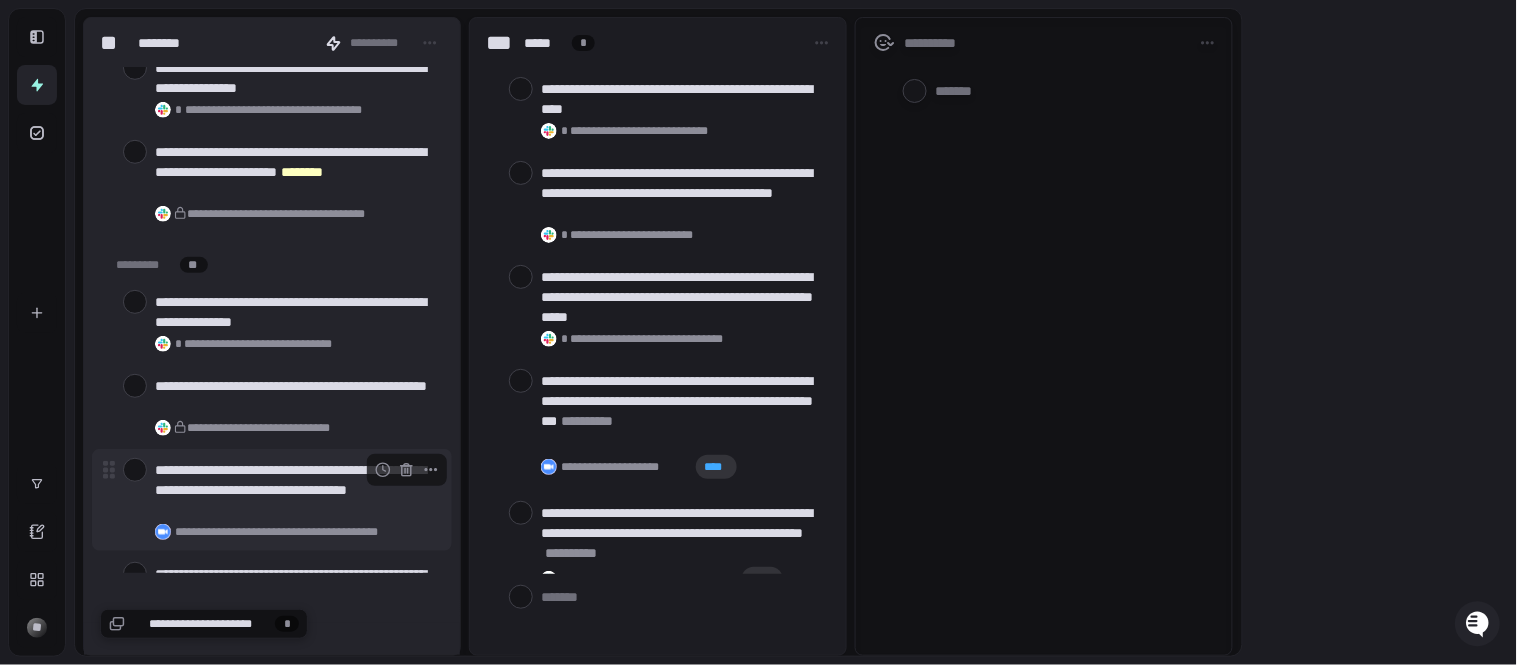 scroll, scrollTop: 333, scrollLeft: 0, axis: vertical 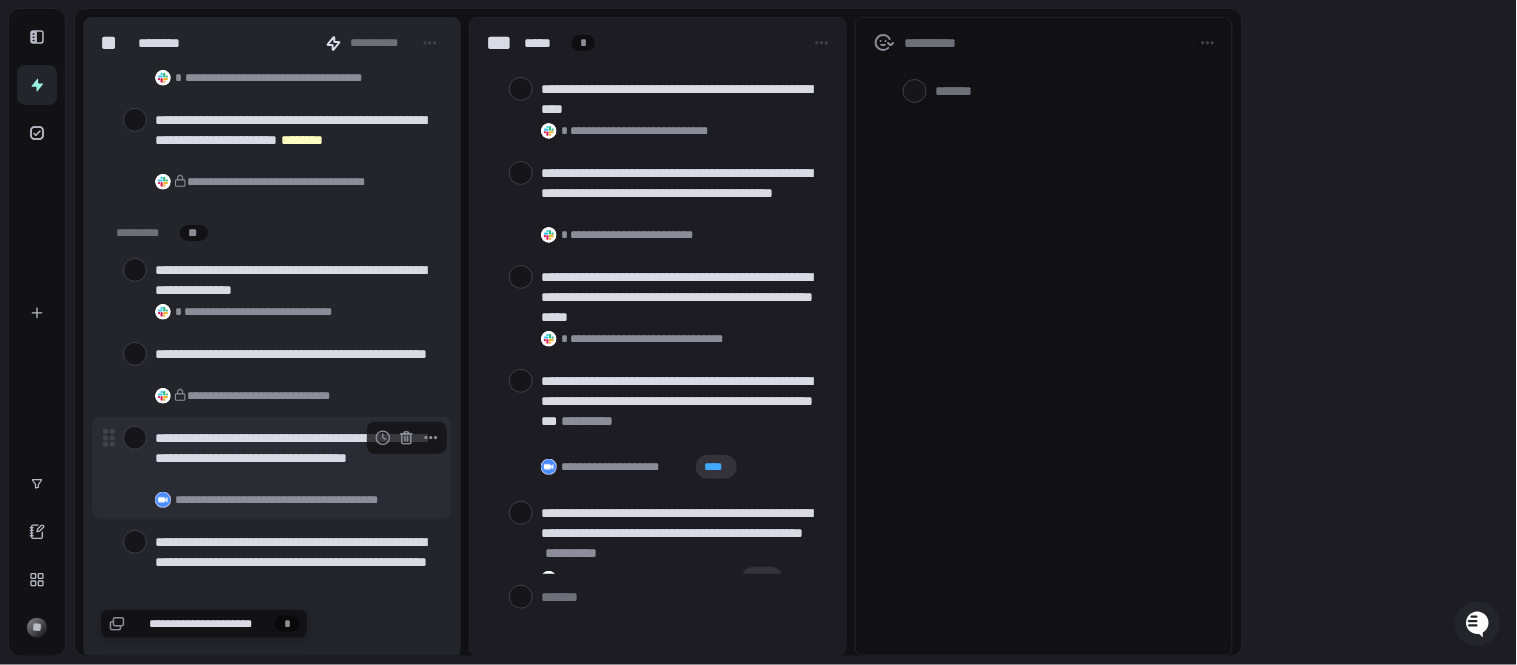 click on "**********" at bounding box center (295, 458) 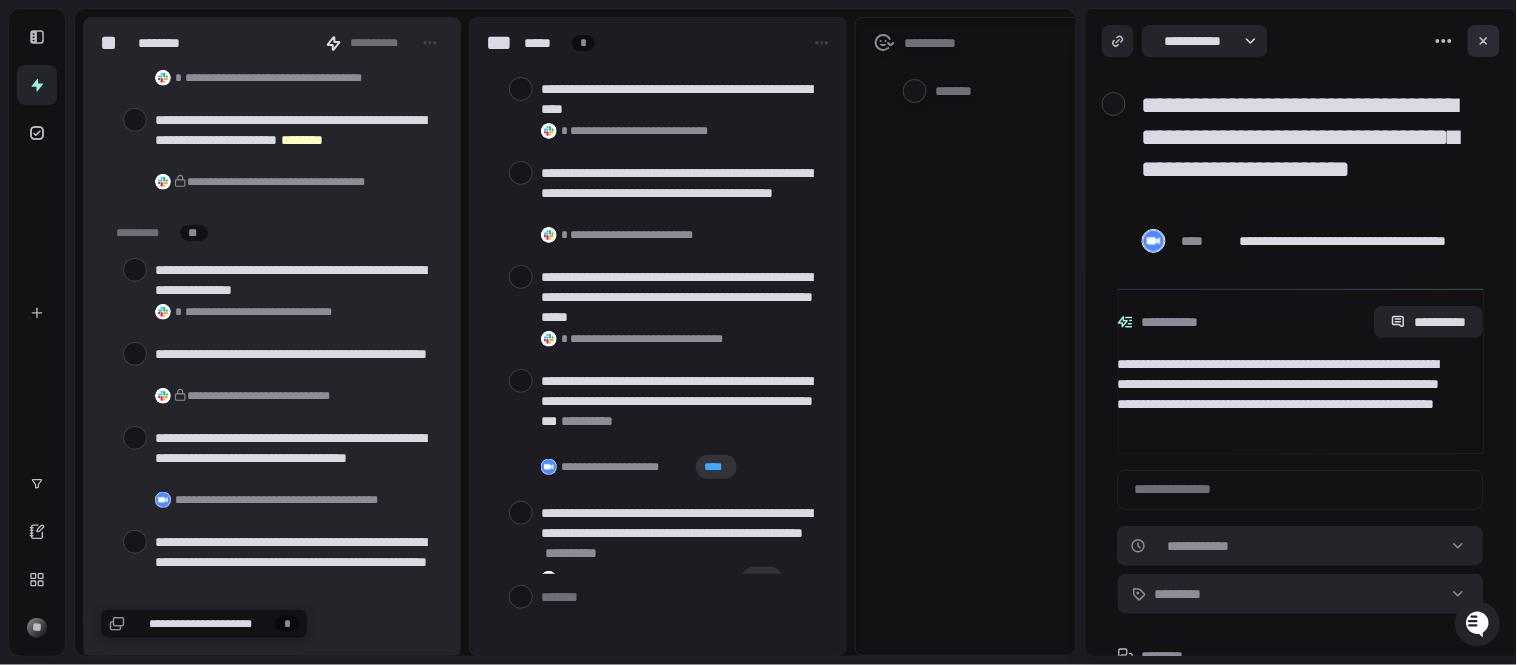 click at bounding box center (1484, 41) 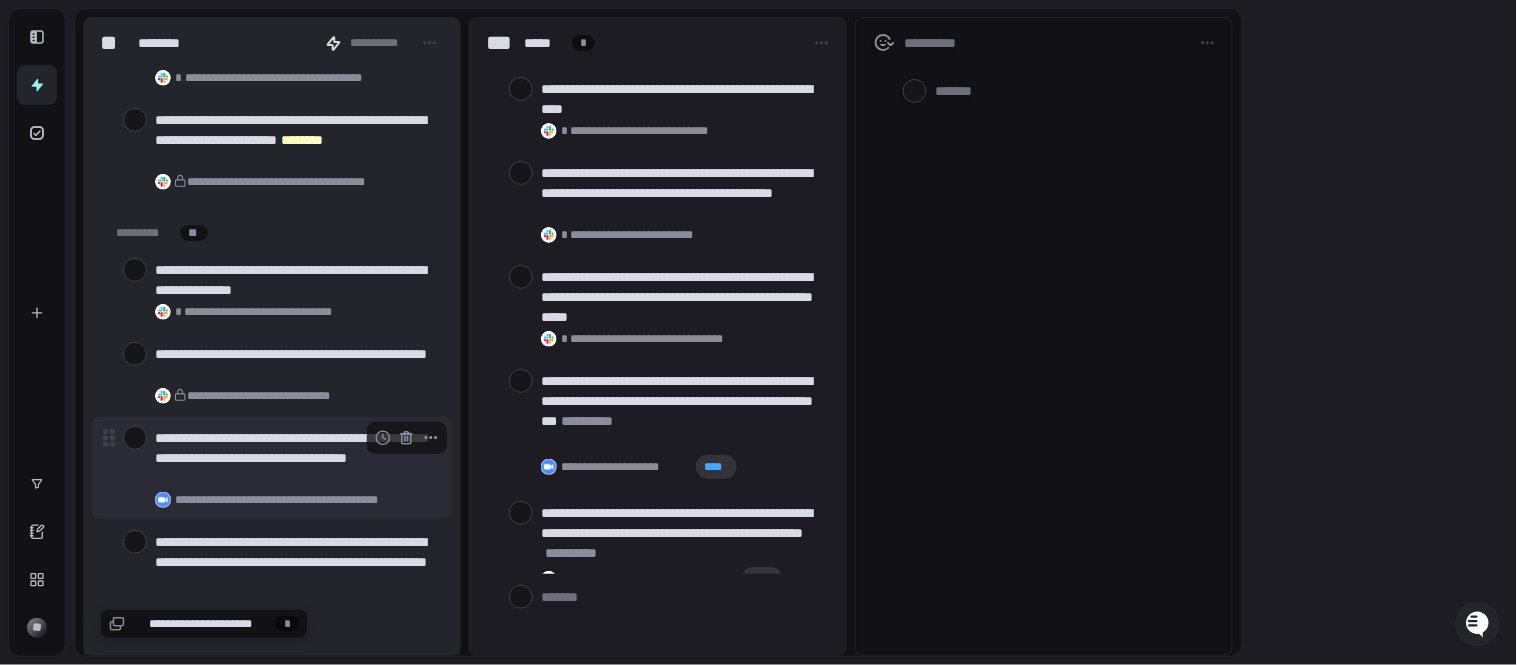 click at bounding box center (135, 438) 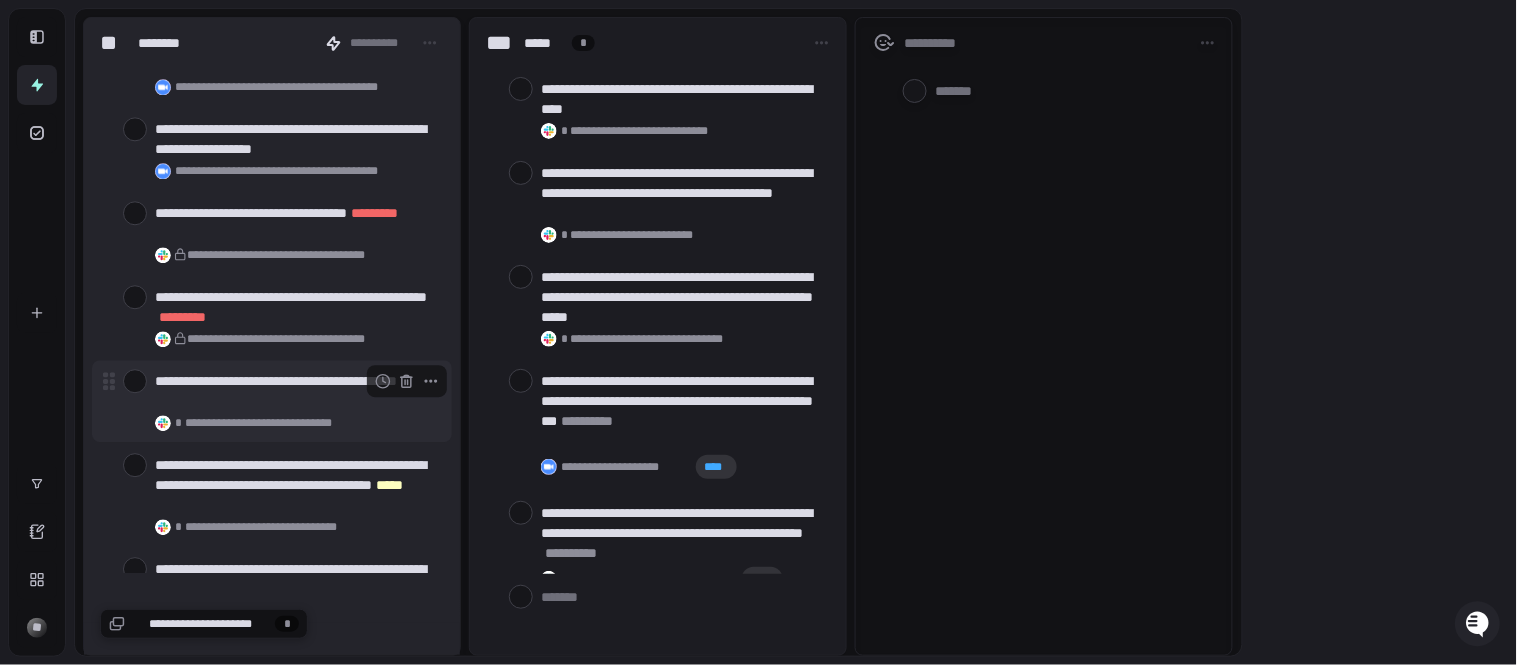 scroll, scrollTop: 1333, scrollLeft: 0, axis: vertical 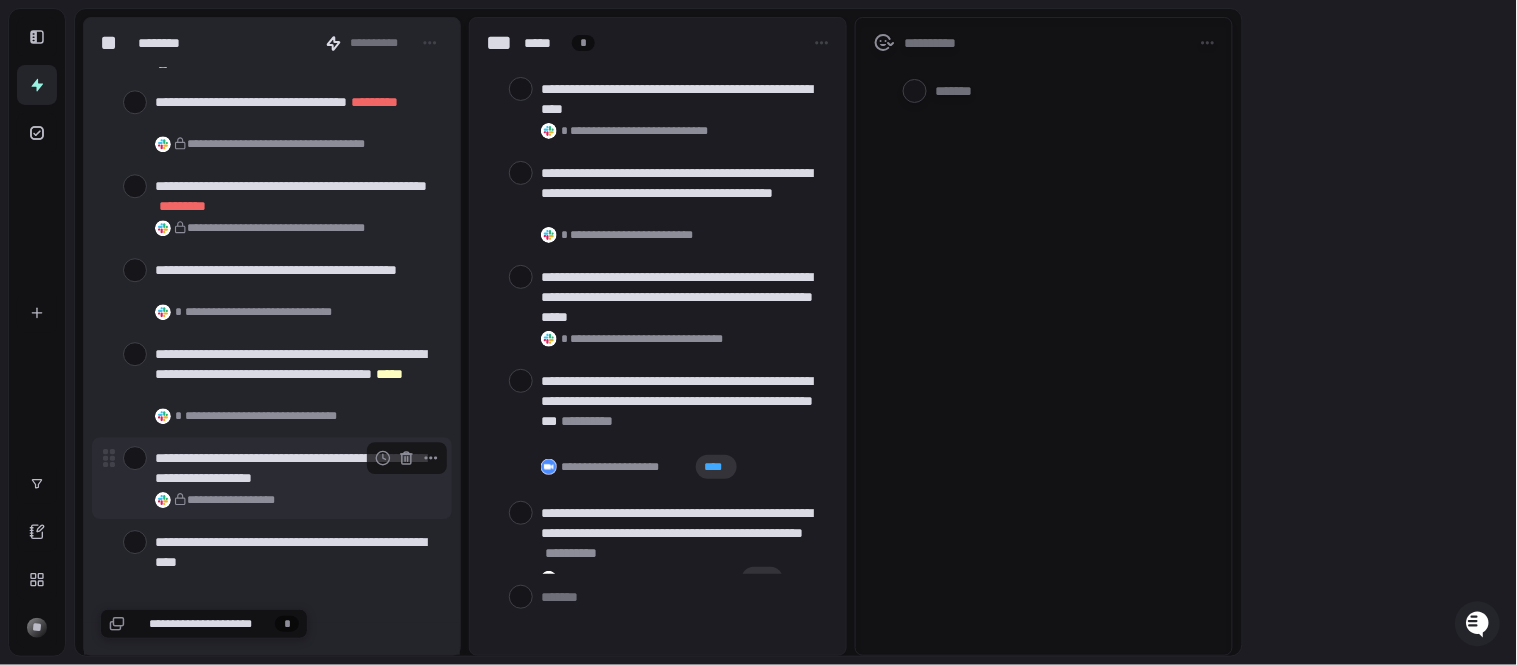 click on "**********" at bounding box center [295, 468] 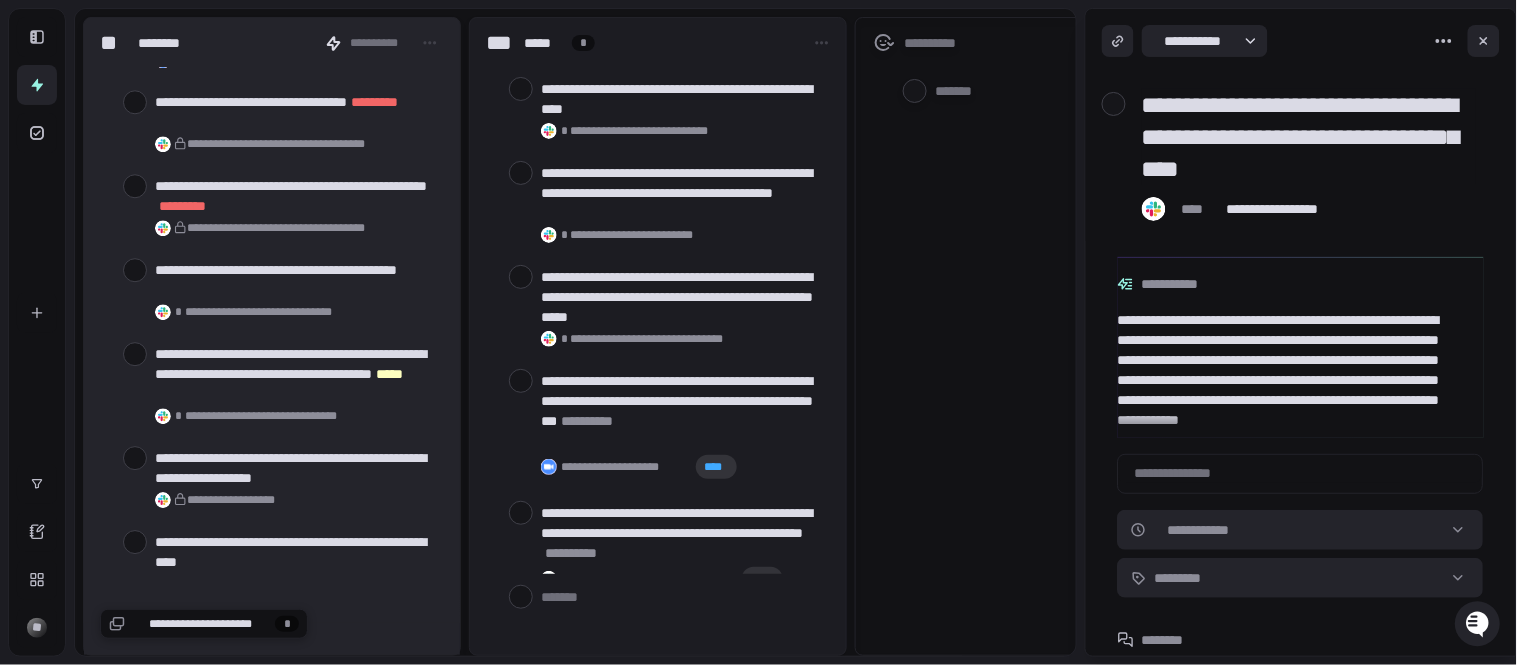 scroll, scrollTop: 32, scrollLeft: 0, axis: vertical 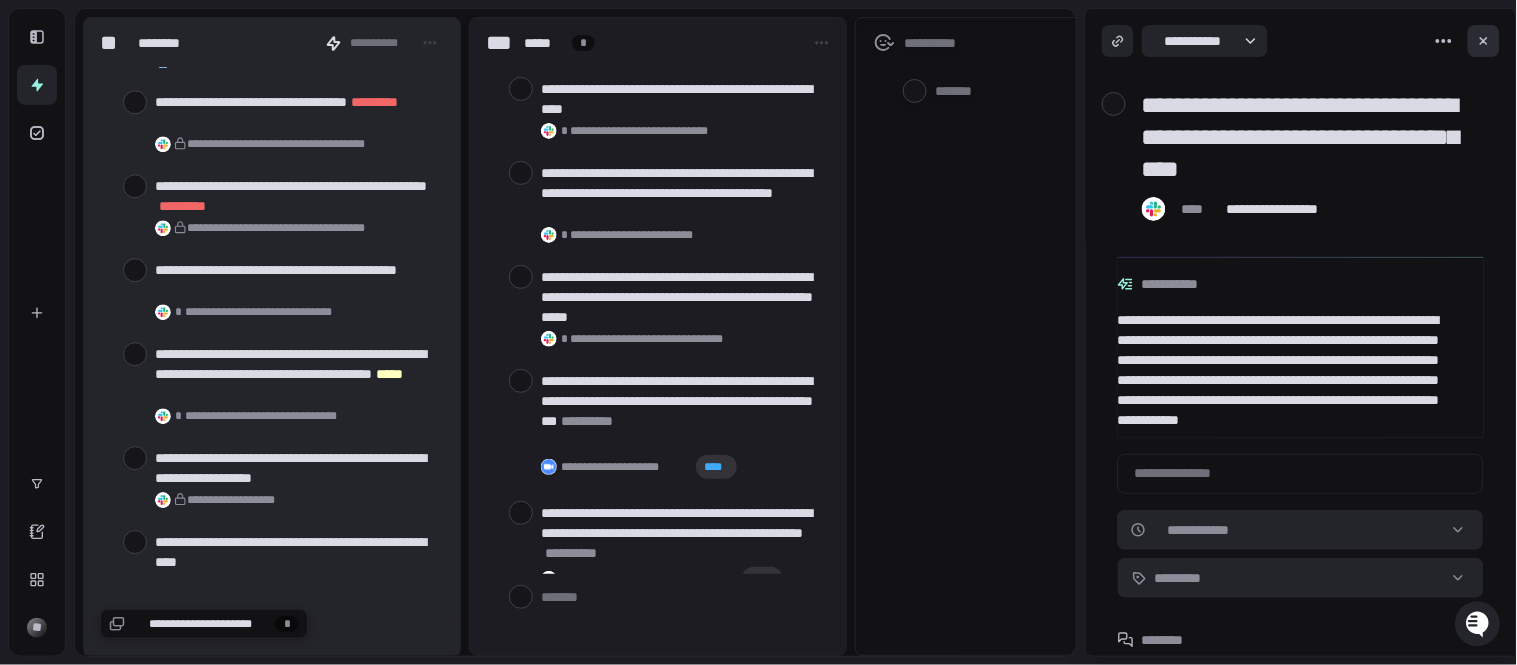 click at bounding box center [1484, 41] 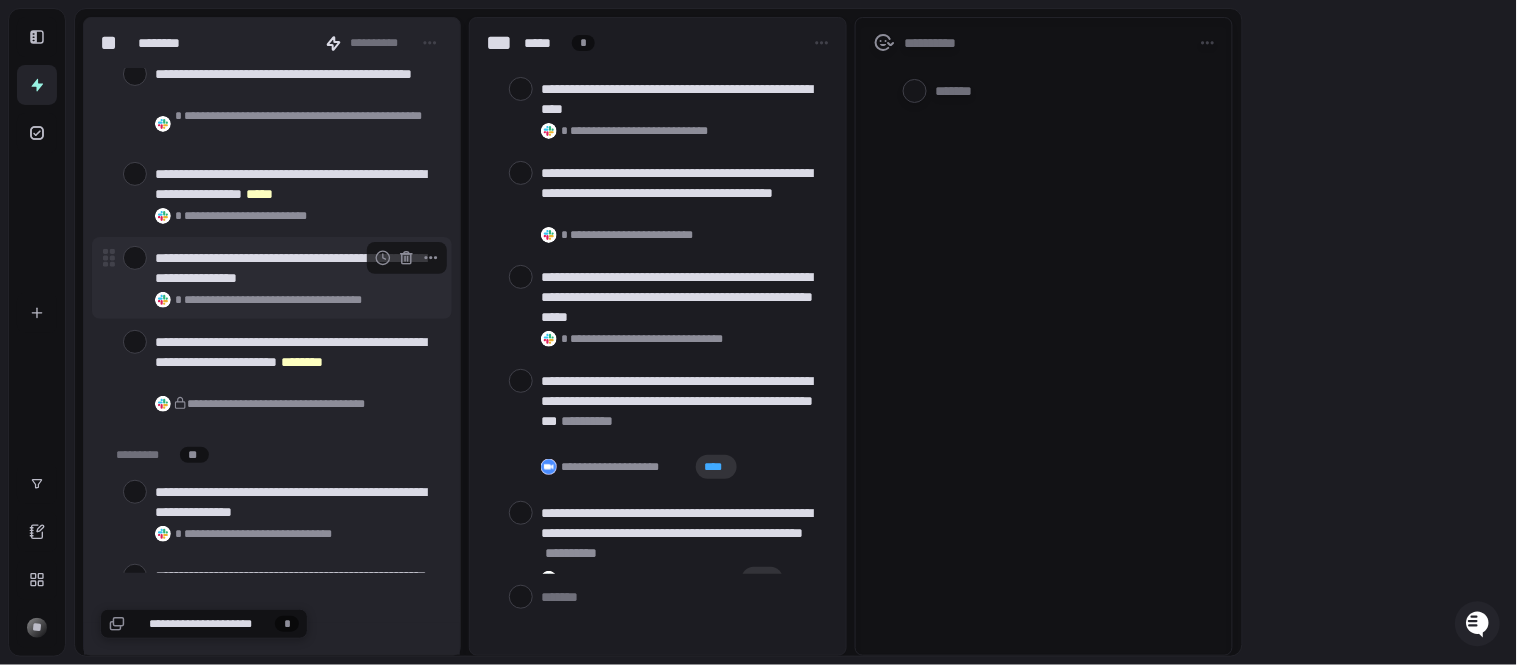 scroll, scrollTop: 0, scrollLeft: 0, axis: both 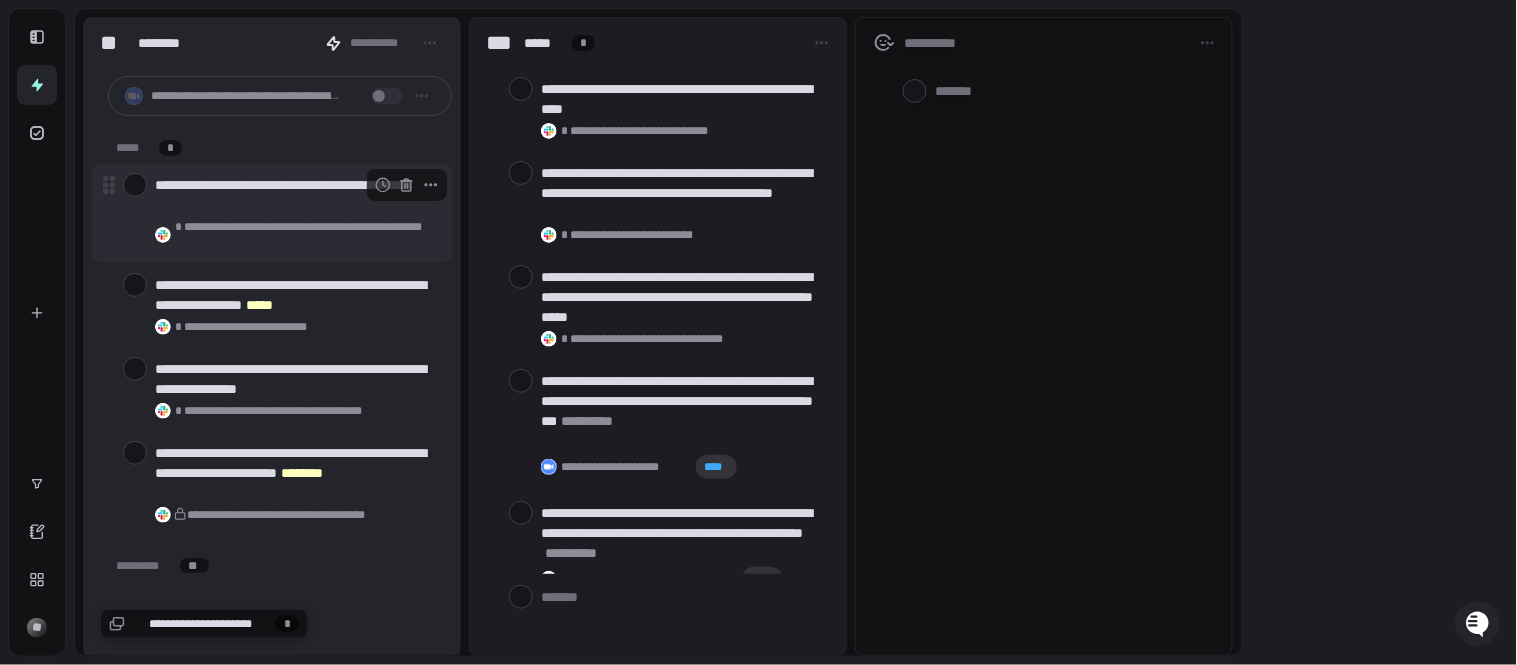 click on "**********" at bounding box center (295, 195) 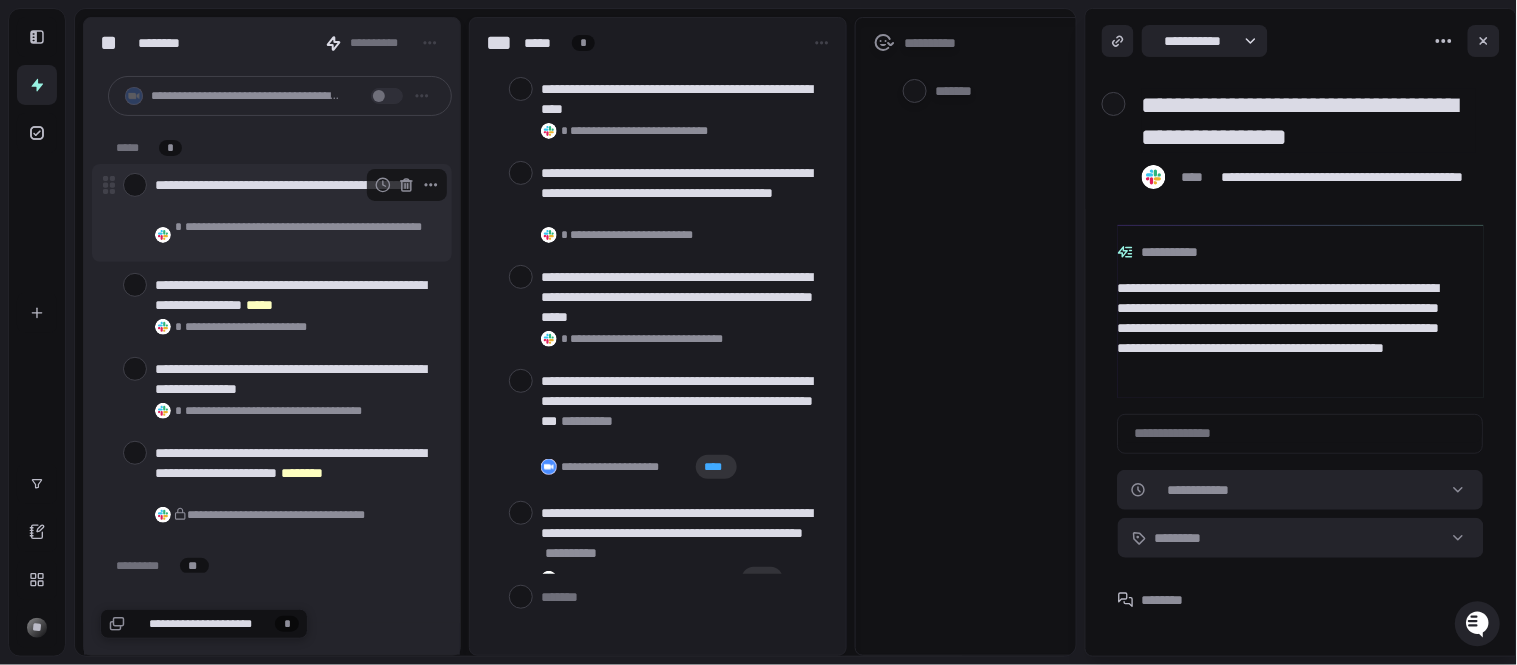 click at bounding box center (135, 185) 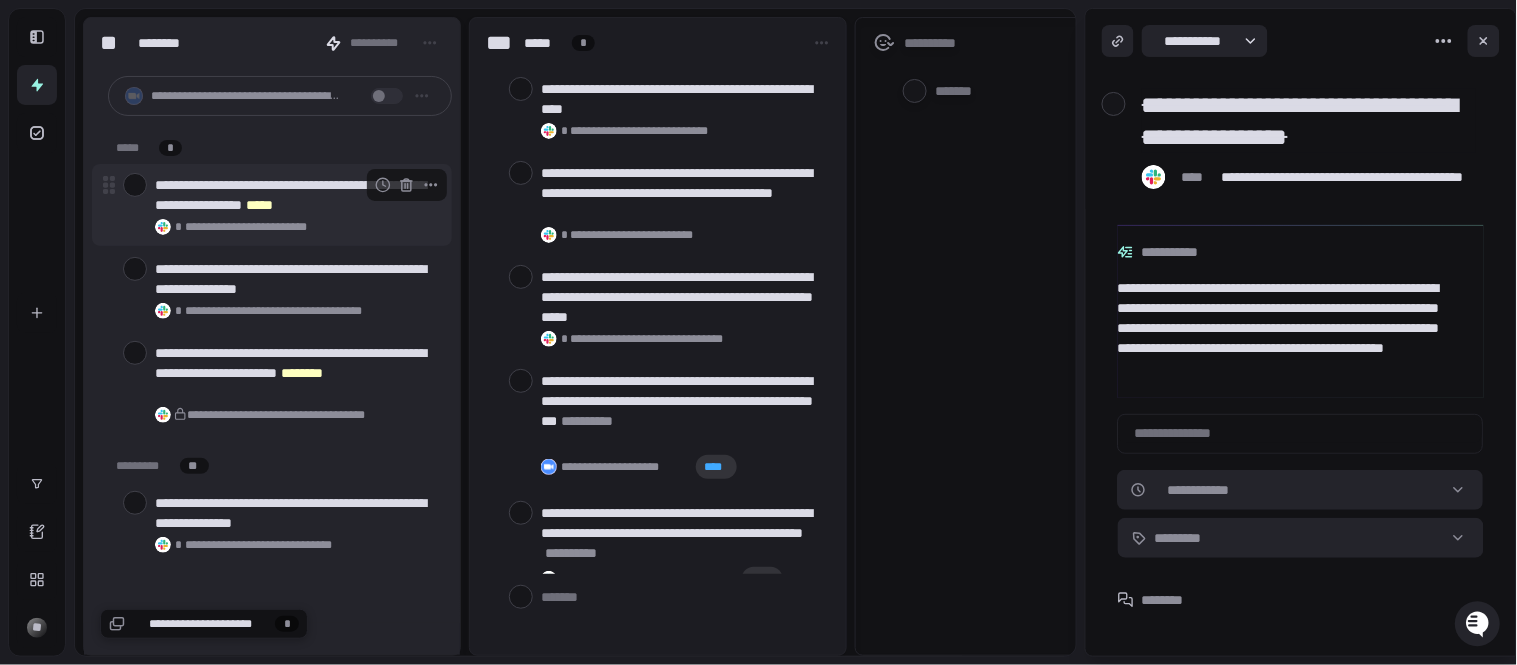 click on "**********" at bounding box center (295, 195) 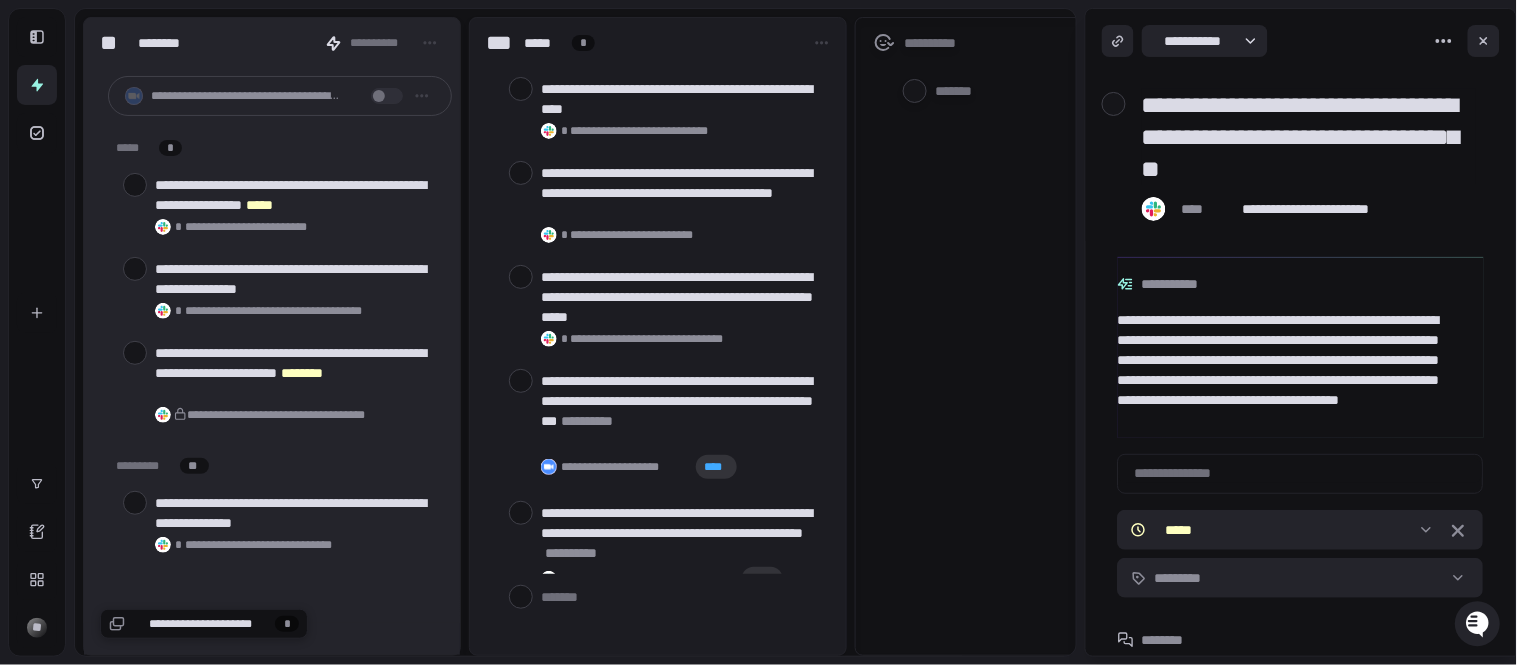 scroll, scrollTop: 12, scrollLeft: 0, axis: vertical 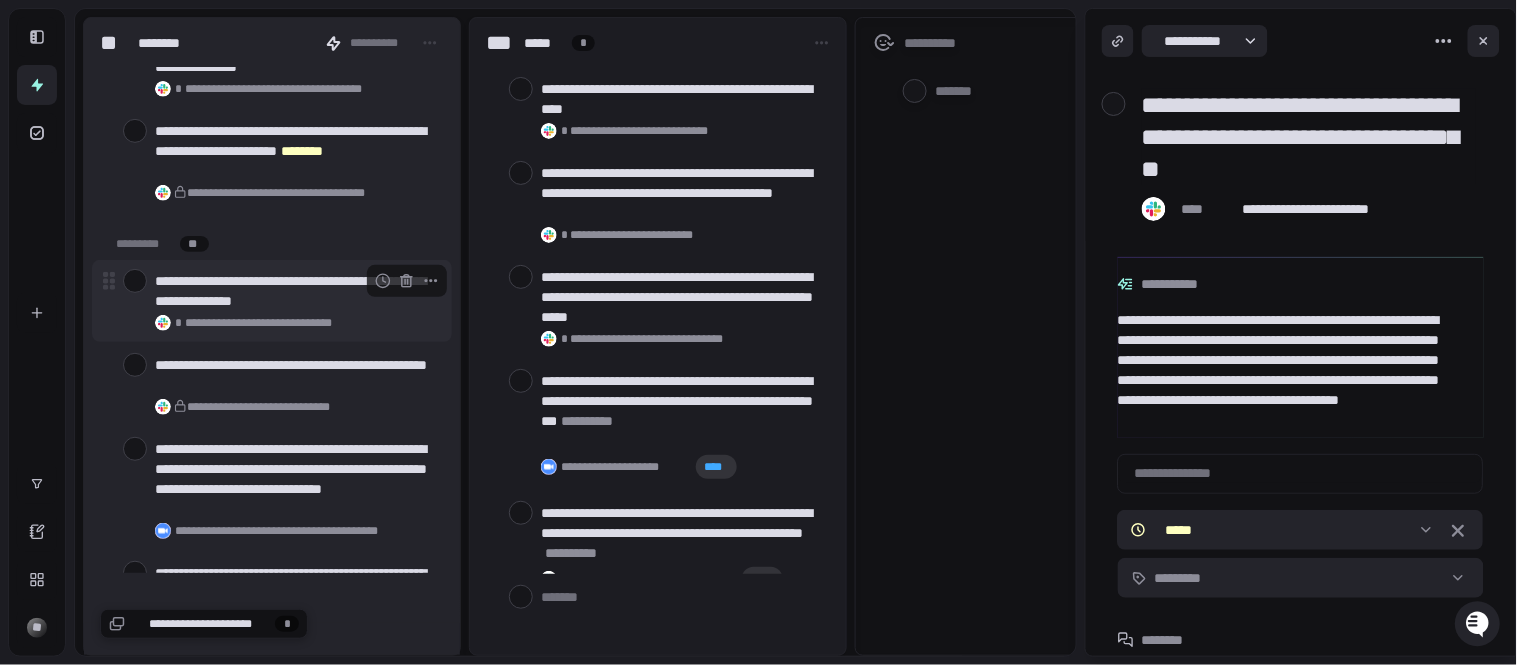 click on "**********" at bounding box center [295, 291] 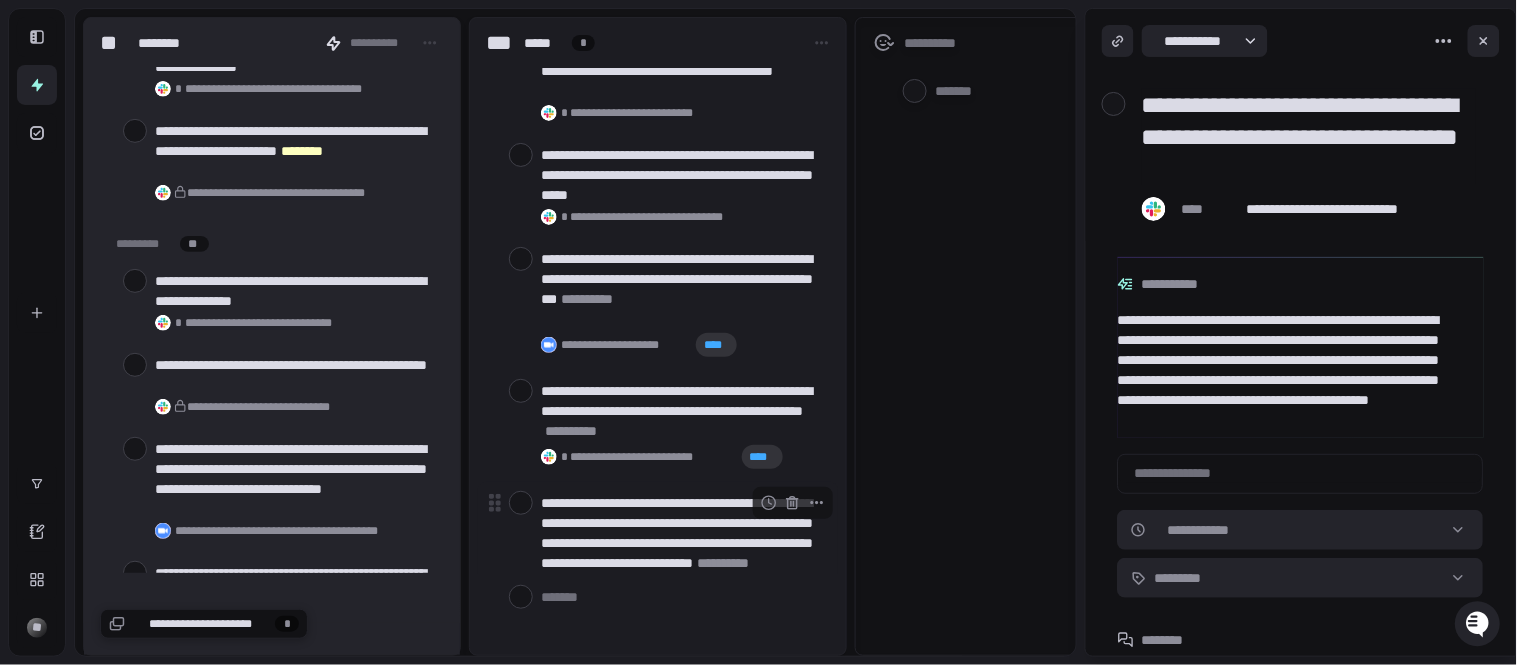 scroll, scrollTop: 0, scrollLeft: 0, axis: both 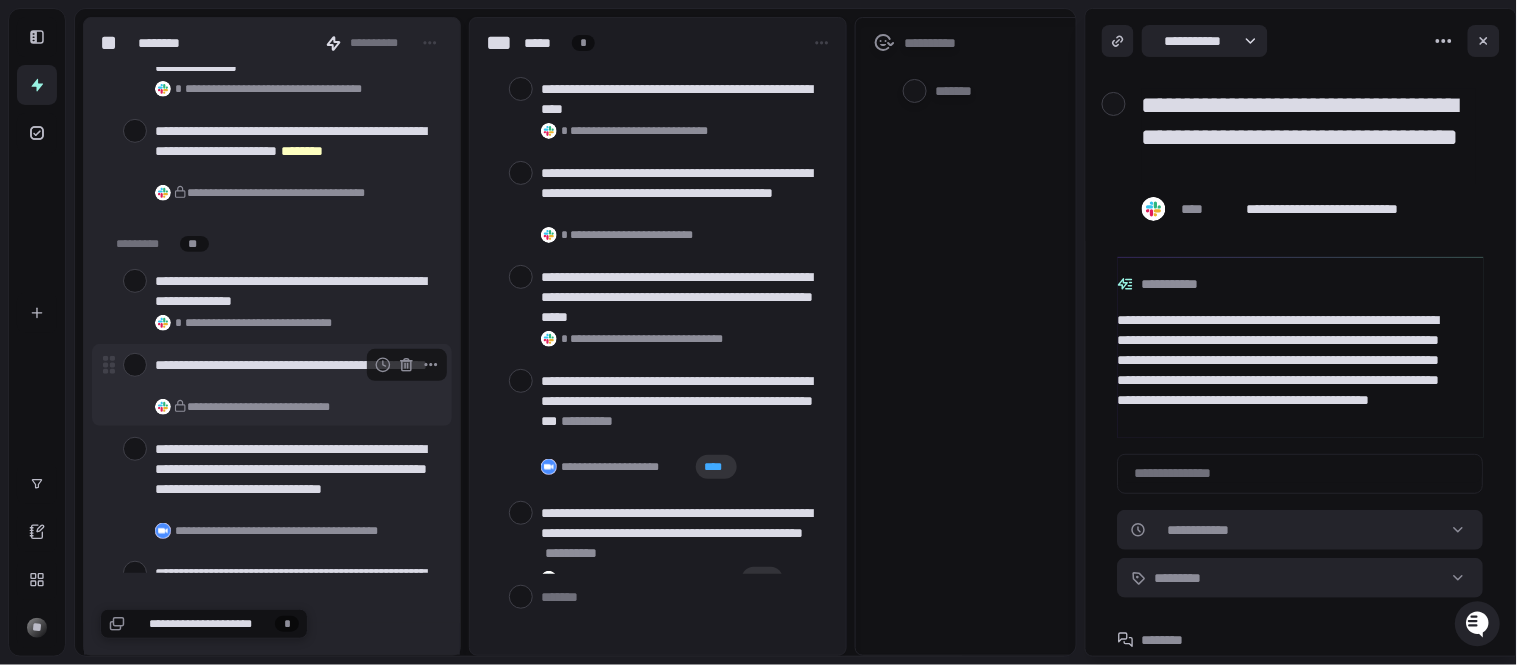 click on "**********" at bounding box center [295, 375] 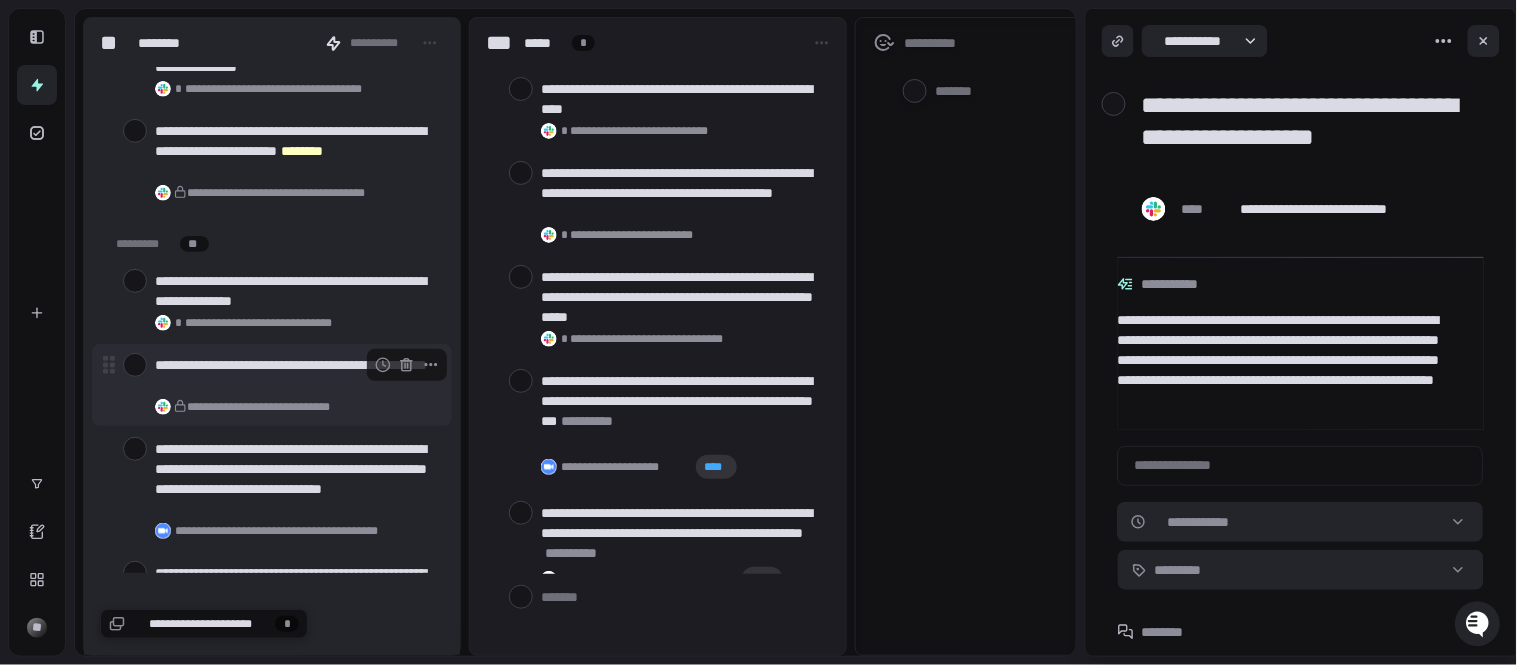 click on "**********" at bounding box center [295, 375] 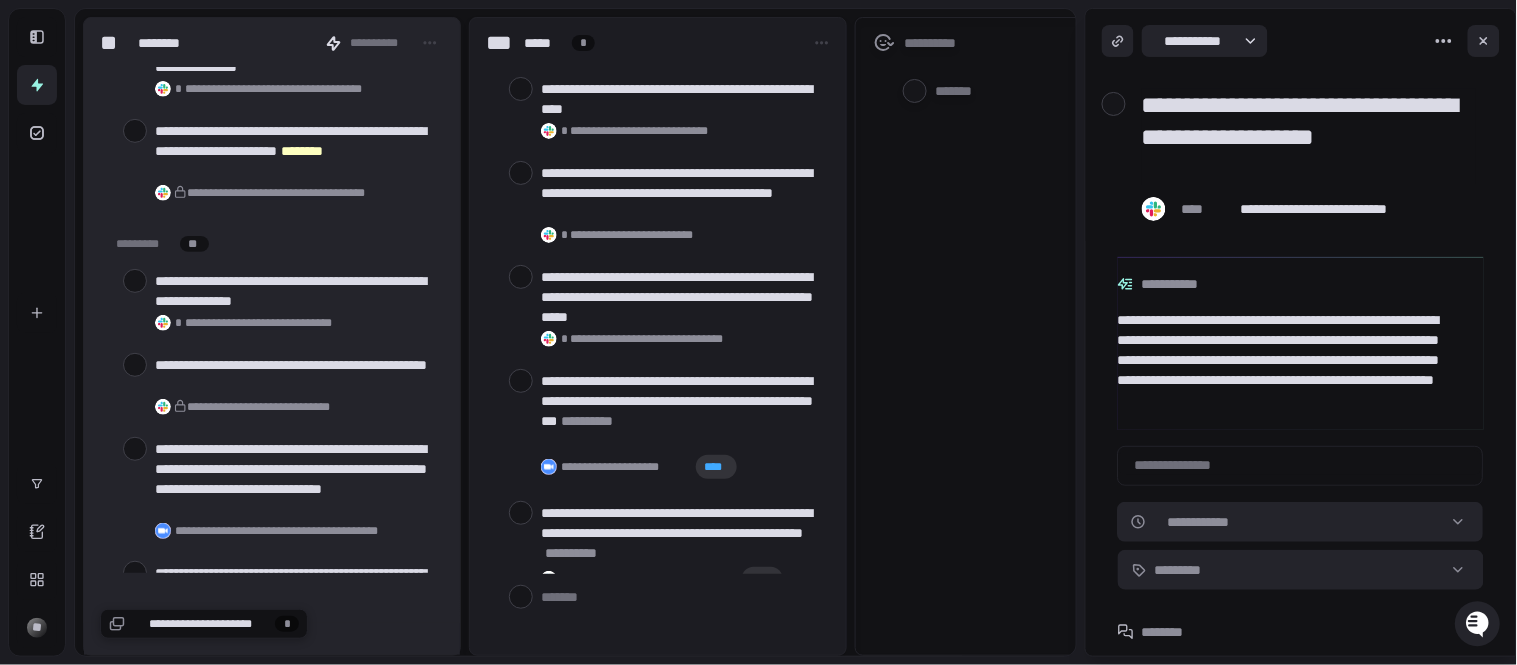 type on "*" 